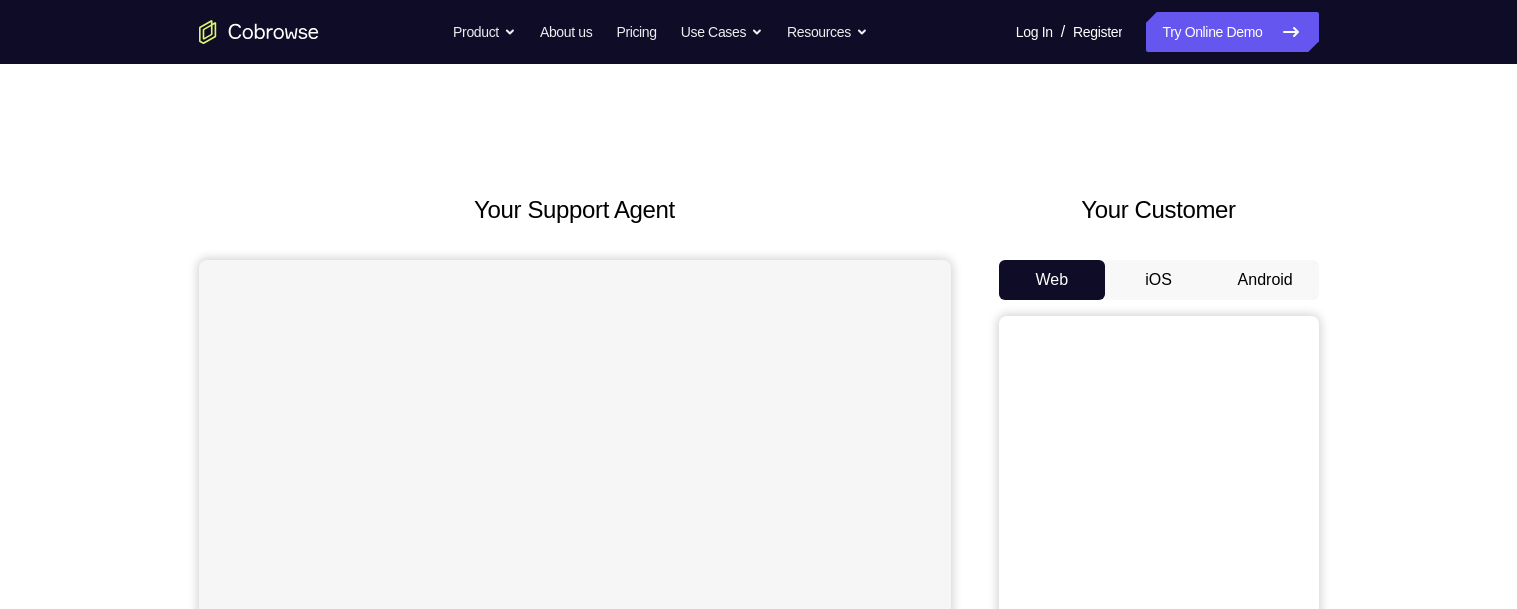 scroll, scrollTop: 0, scrollLeft: 0, axis: both 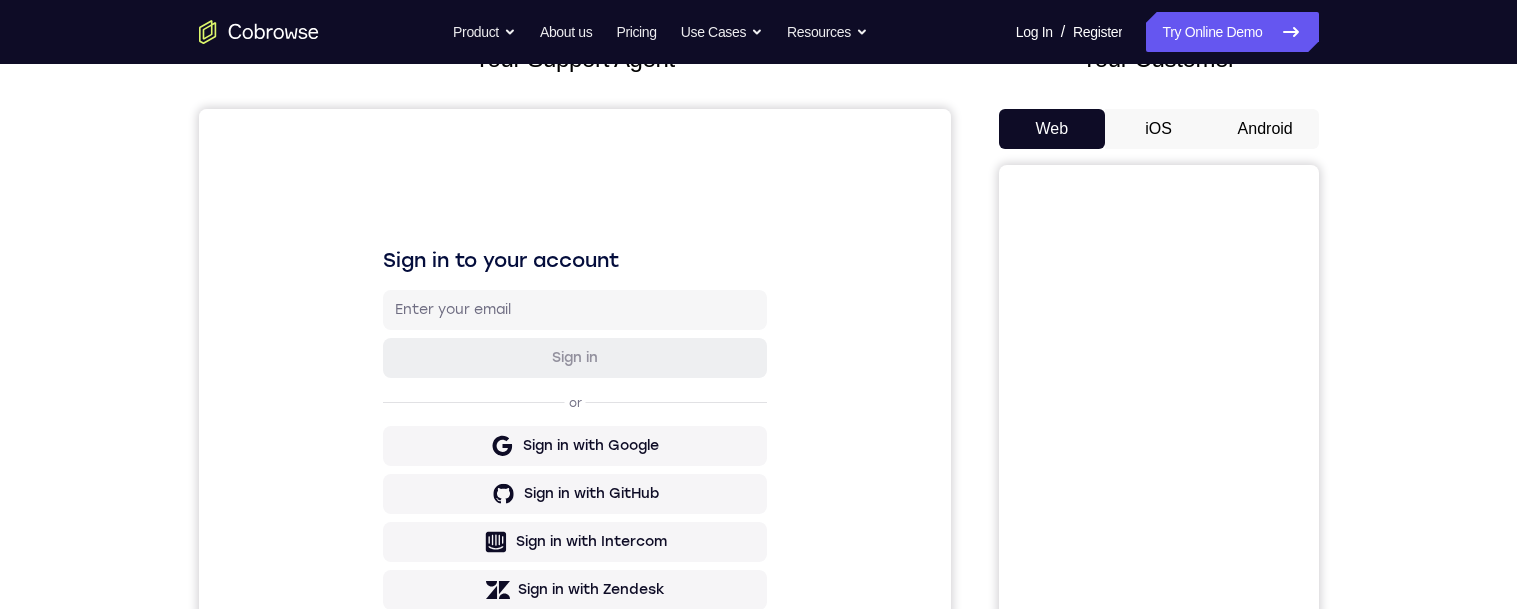 click on "Android" at bounding box center (1265, 129) 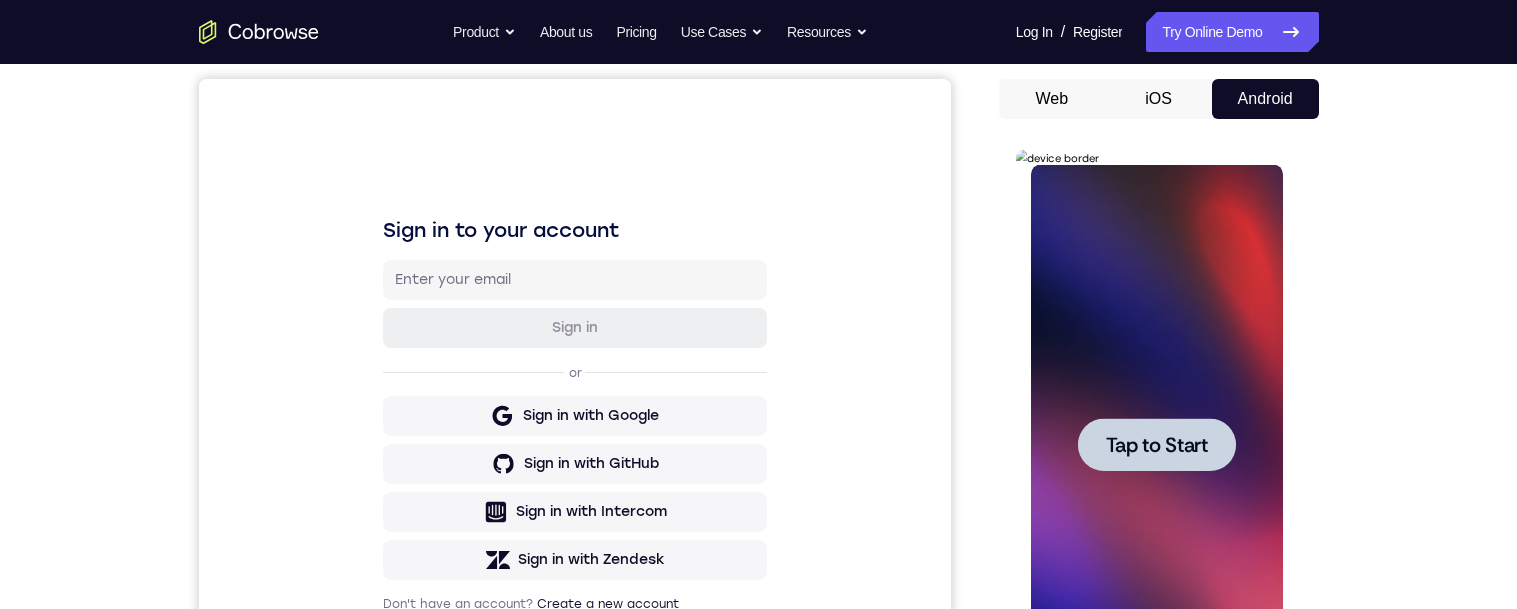 scroll, scrollTop: 187, scrollLeft: 0, axis: vertical 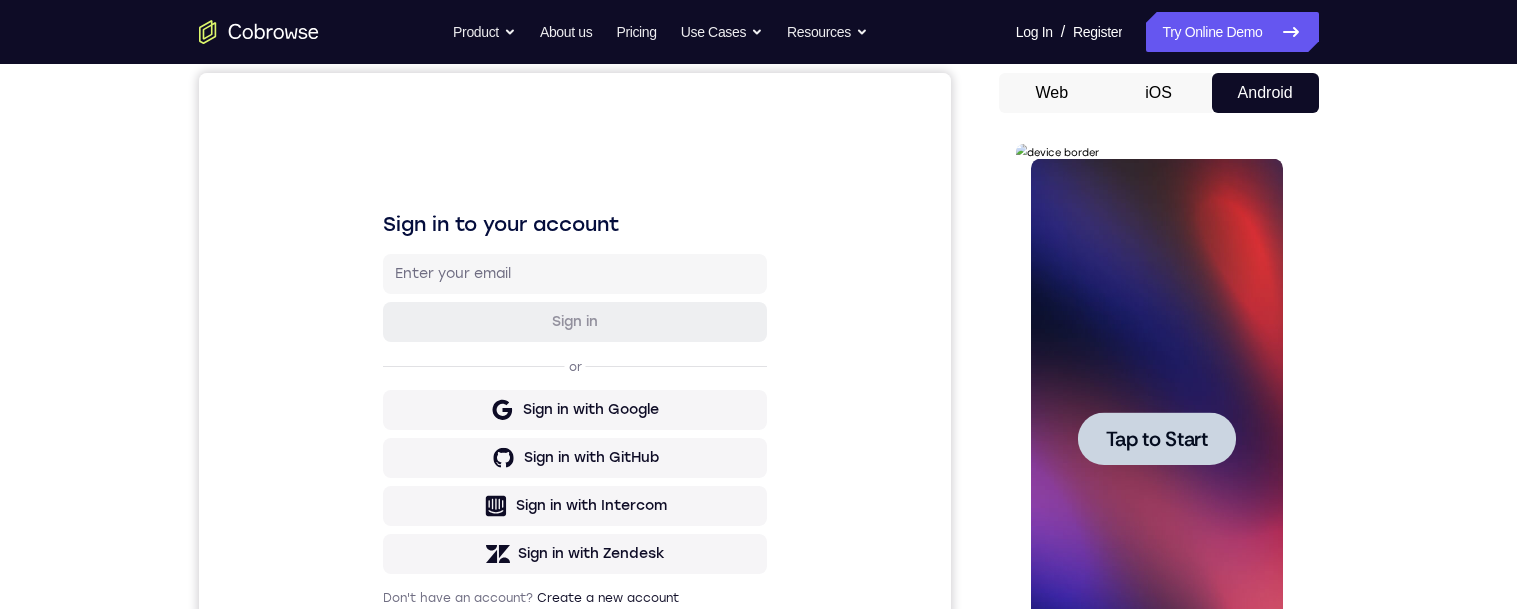 click at bounding box center (1157, 438) 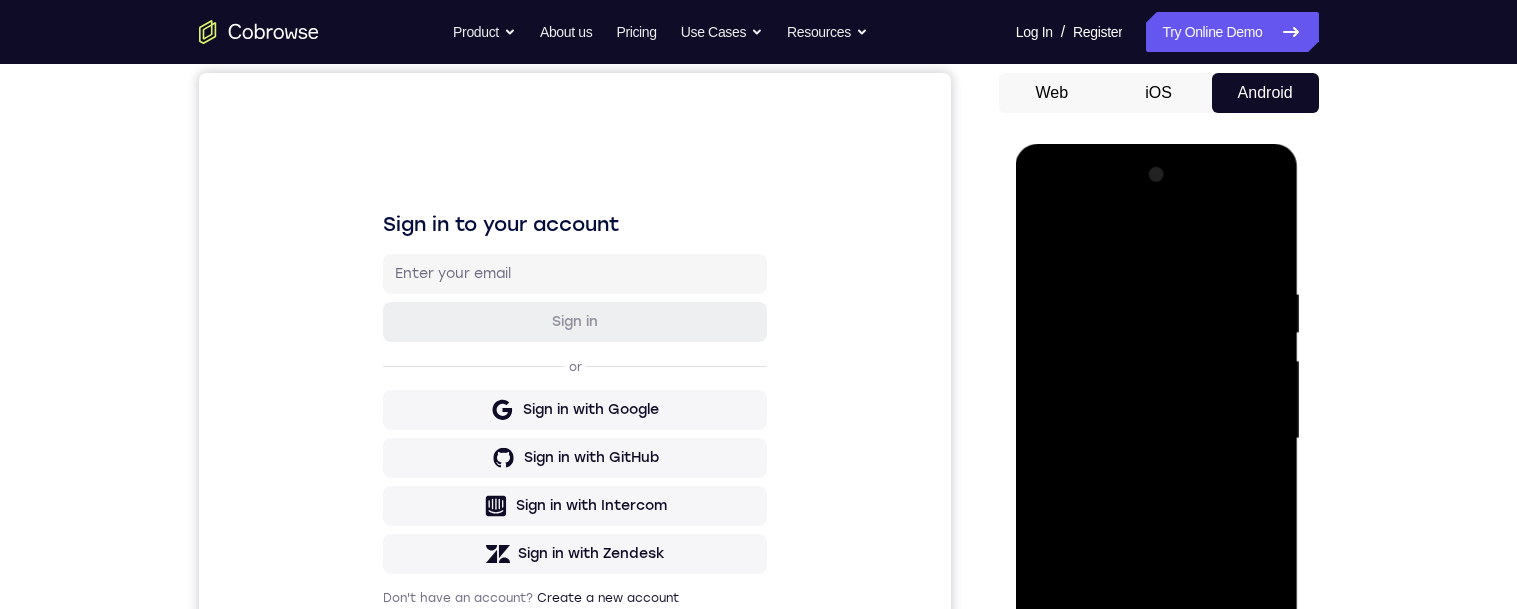scroll, scrollTop: 439, scrollLeft: 0, axis: vertical 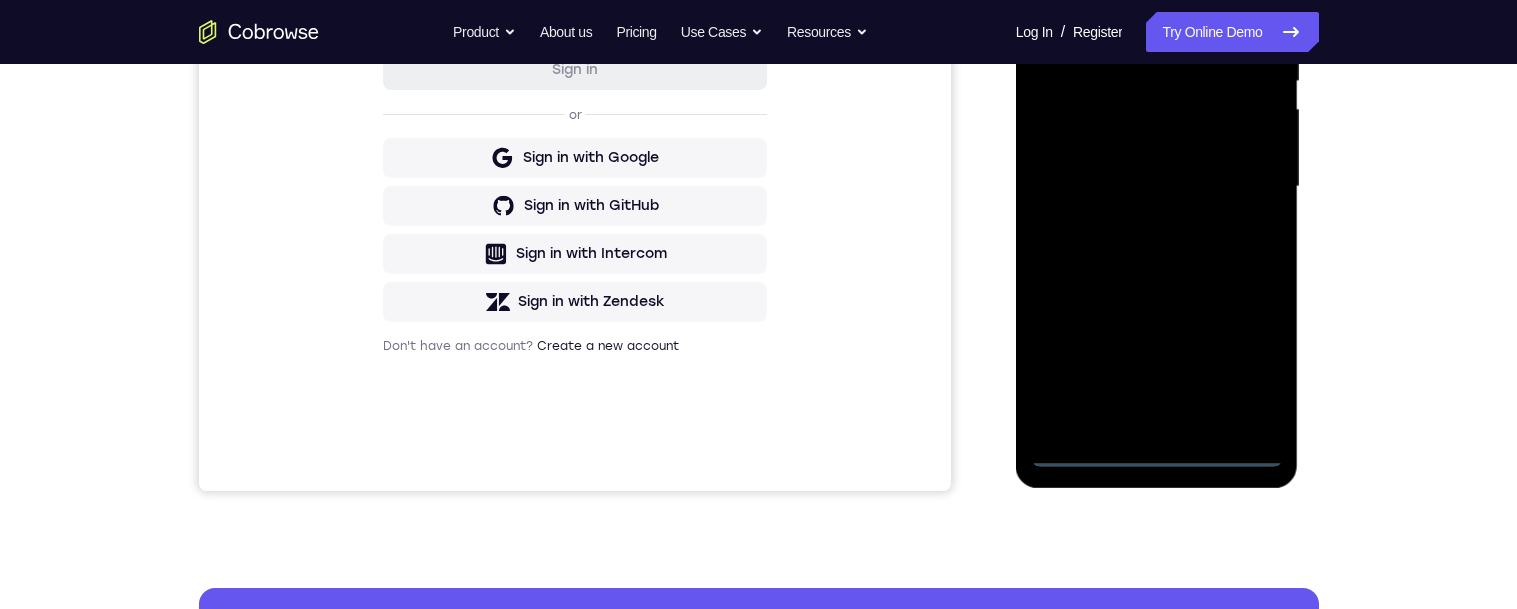 click at bounding box center (1157, 187) 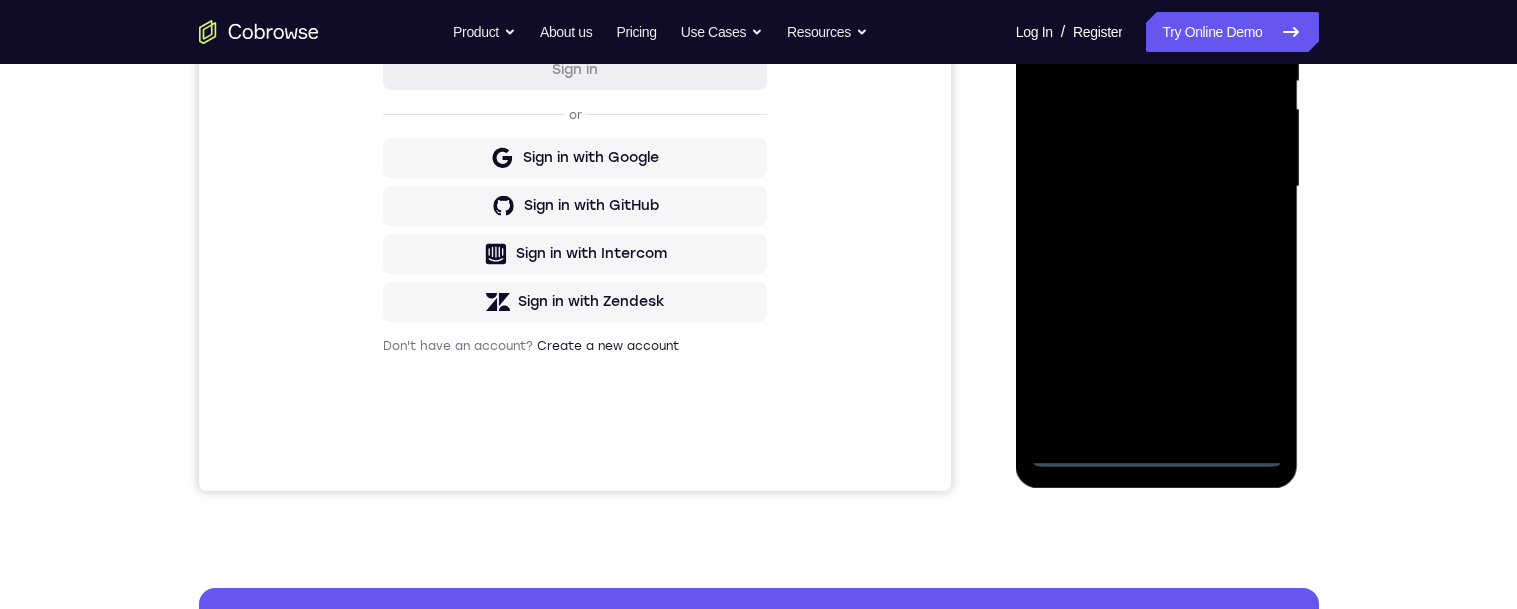 scroll, scrollTop: 275, scrollLeft: 0, axis: vertical 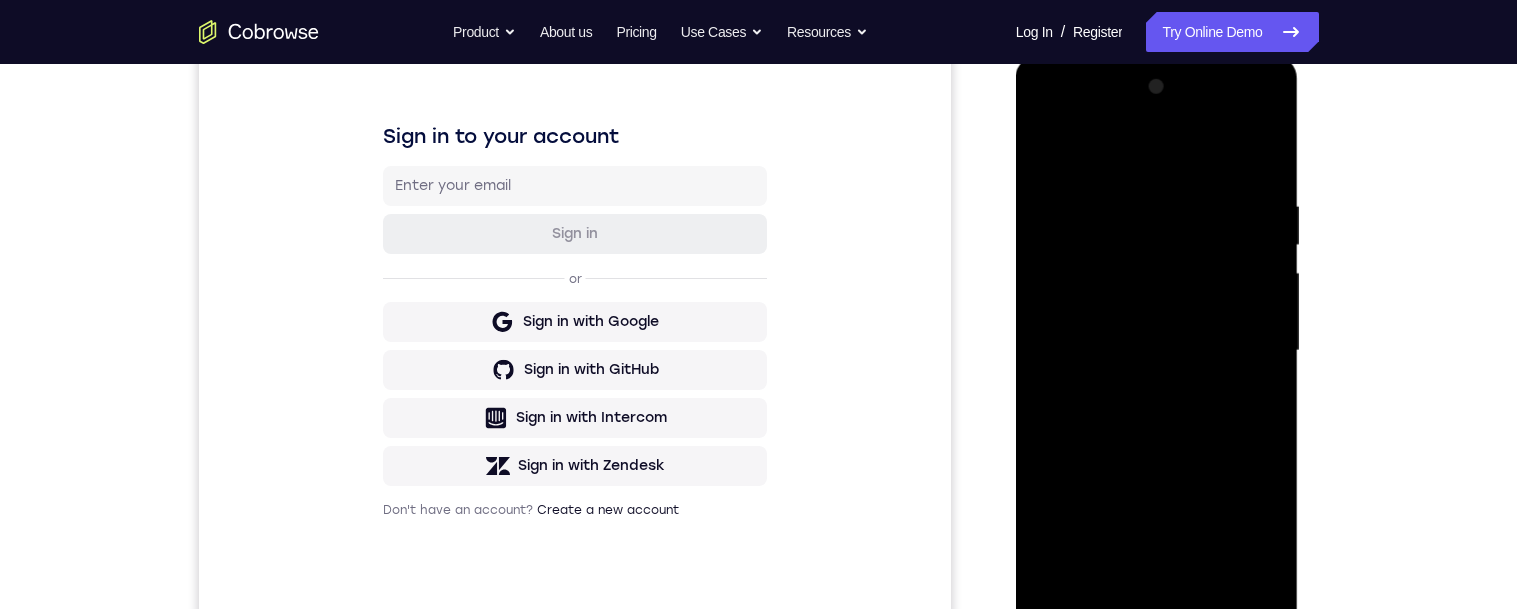 click at bounding box center [1157, 351] 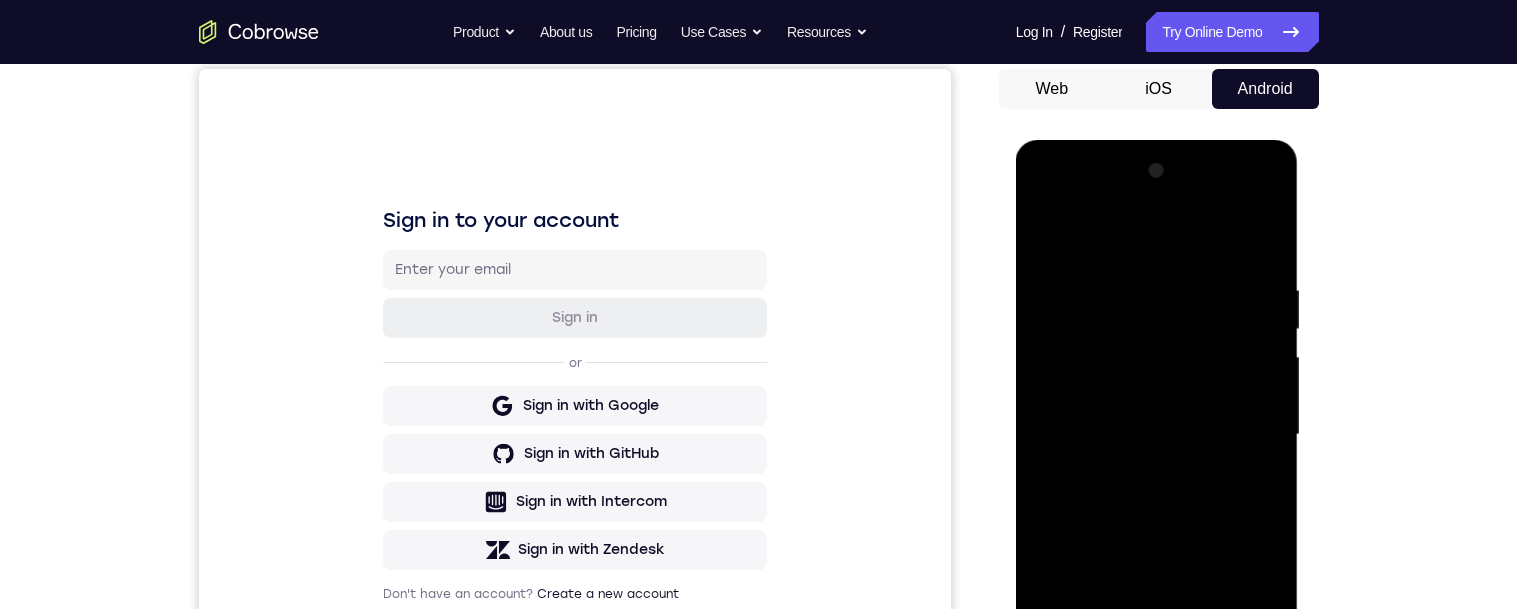 scroll, scrollTop: 141, scrollLeft: 0, axis: vertical 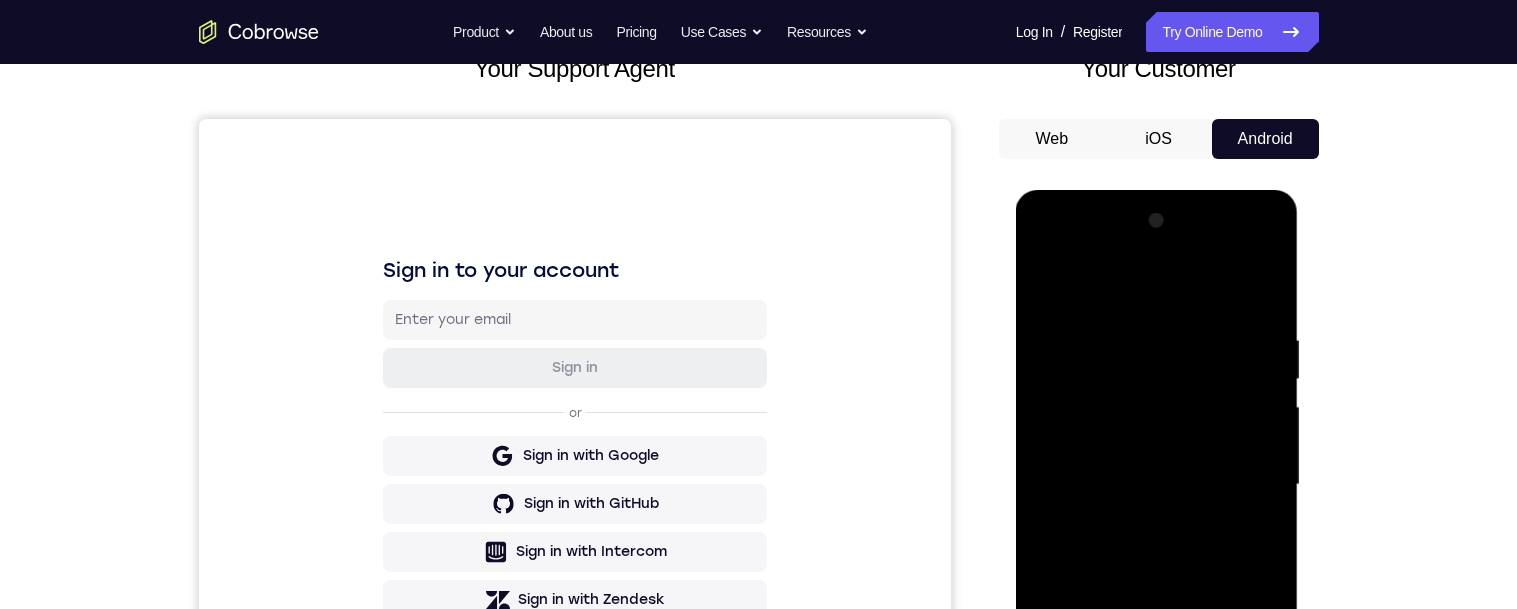 click at bounding box center [1157, 485] 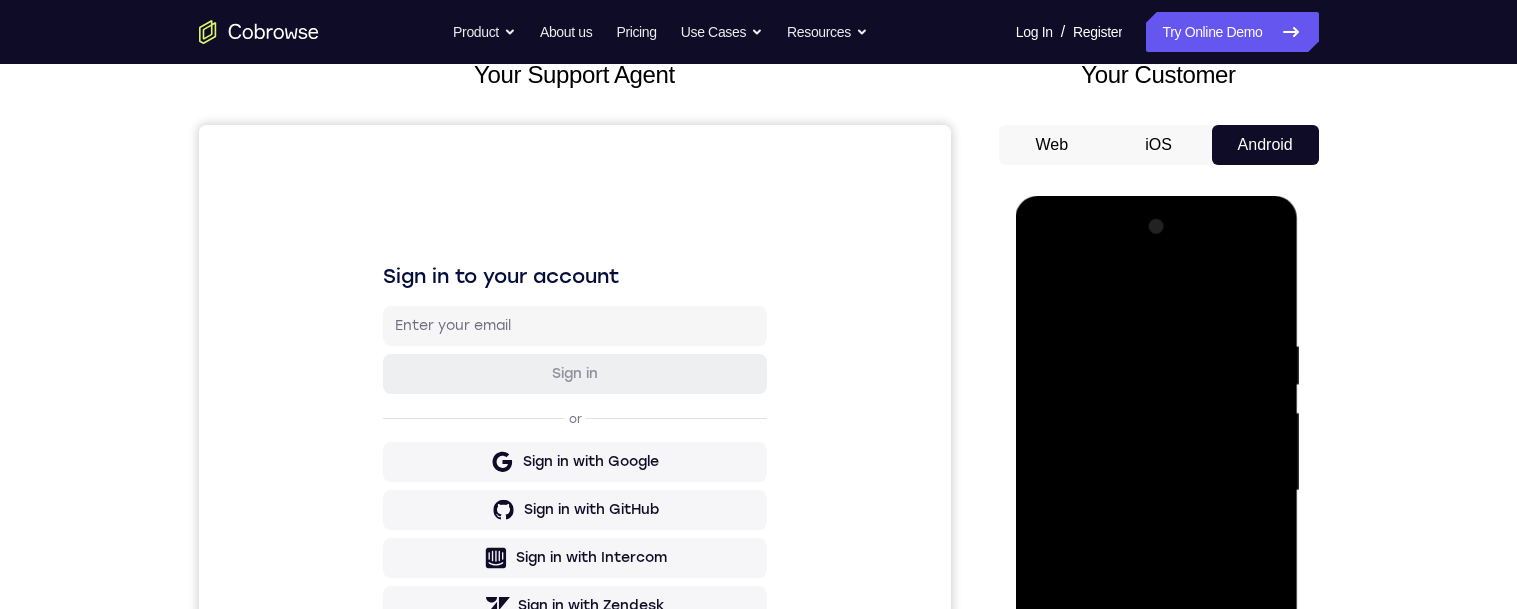 click at bounding box center (1157, 491) 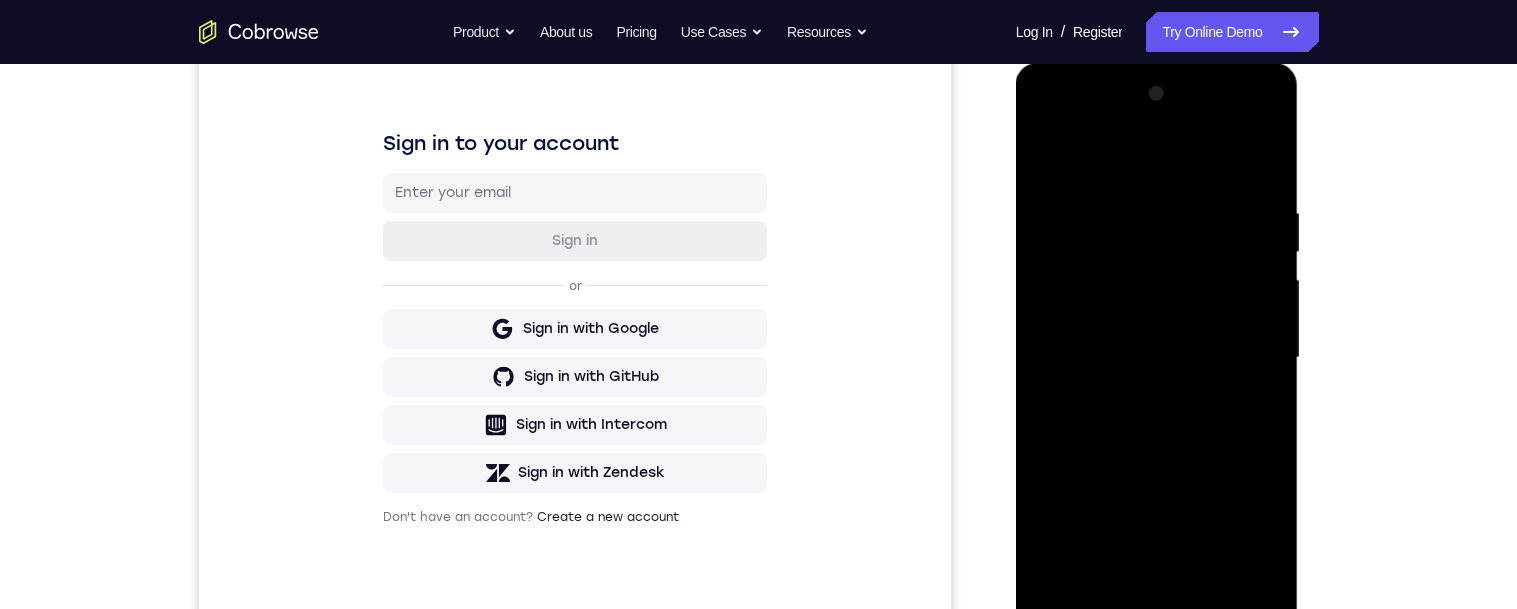 click at bounding box center (1157, 358) 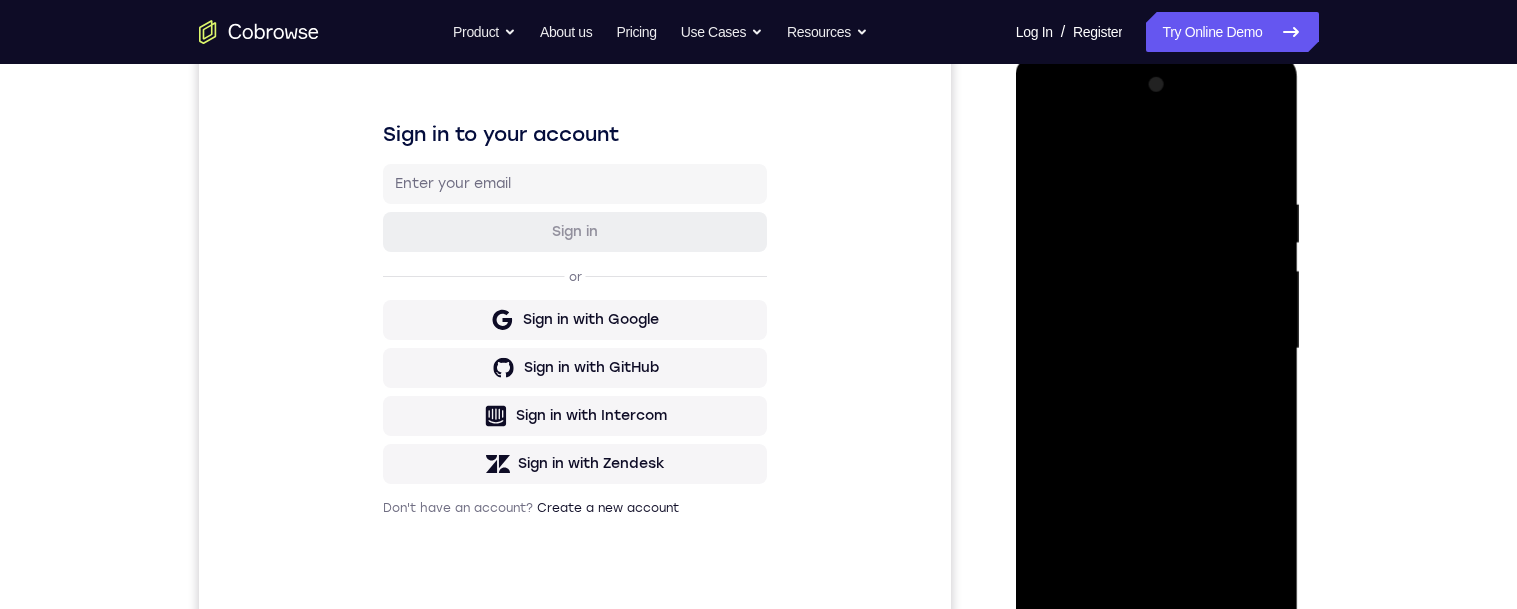 click at bounding box center (1157, 349) 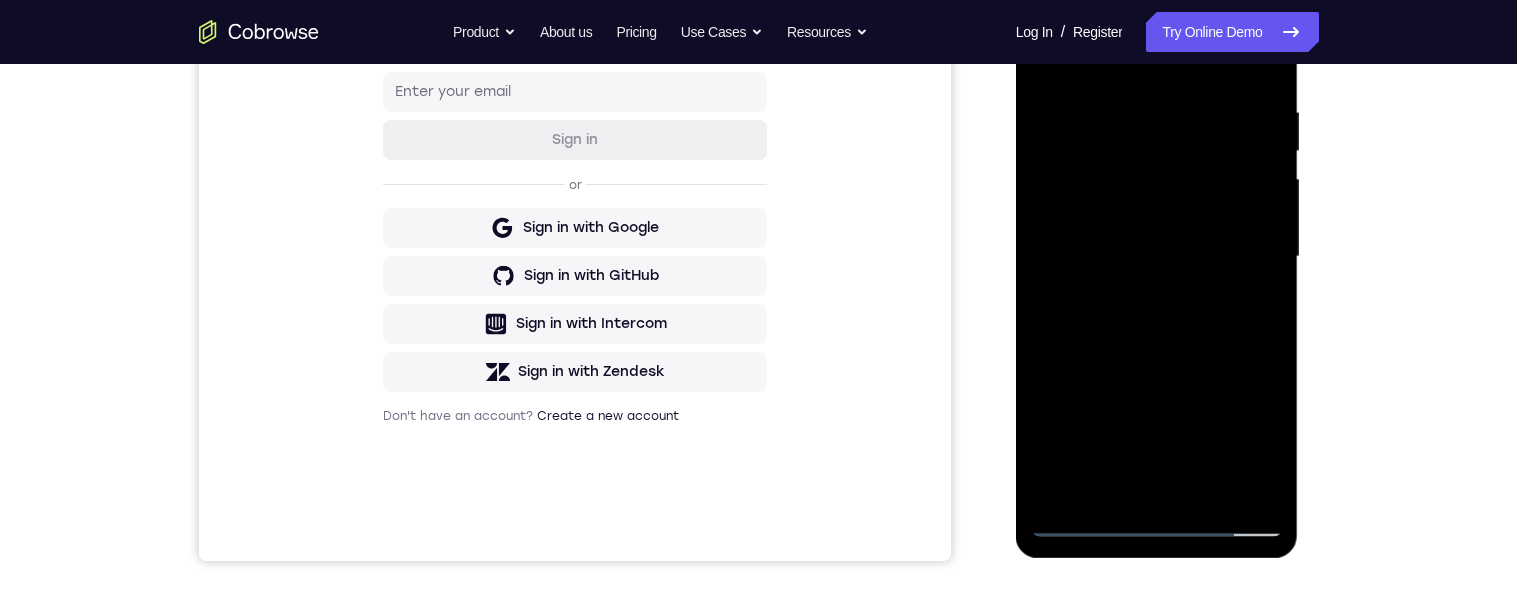 scroll, scrollTop: 378, scrollLeft: 0, axis: vertical 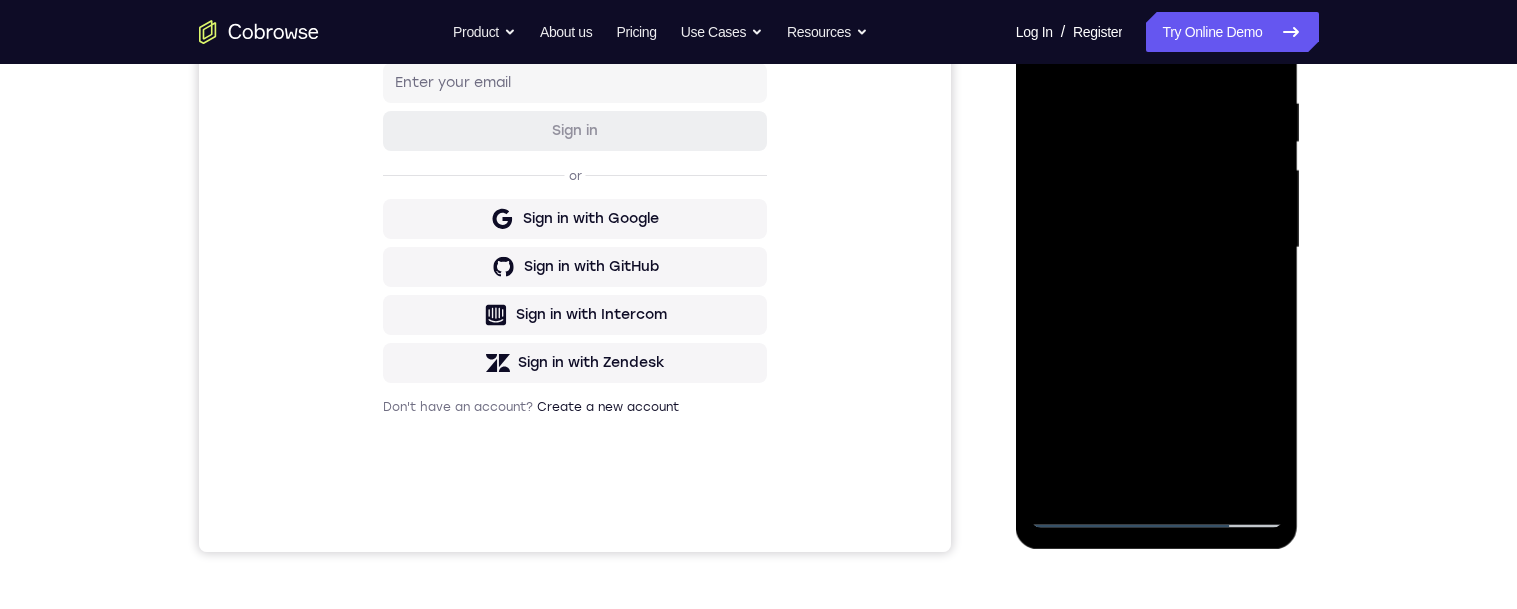click at bounding box center (1157, 248) 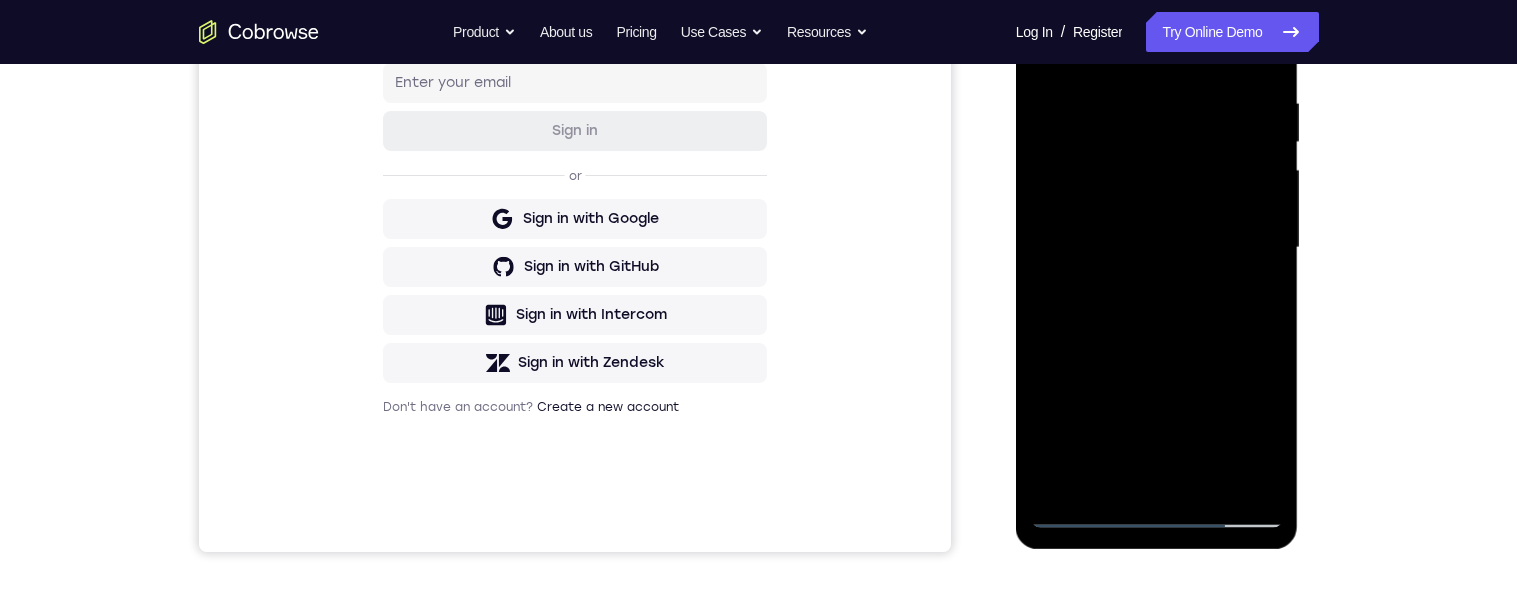 click at bounding box center (1157, 248) 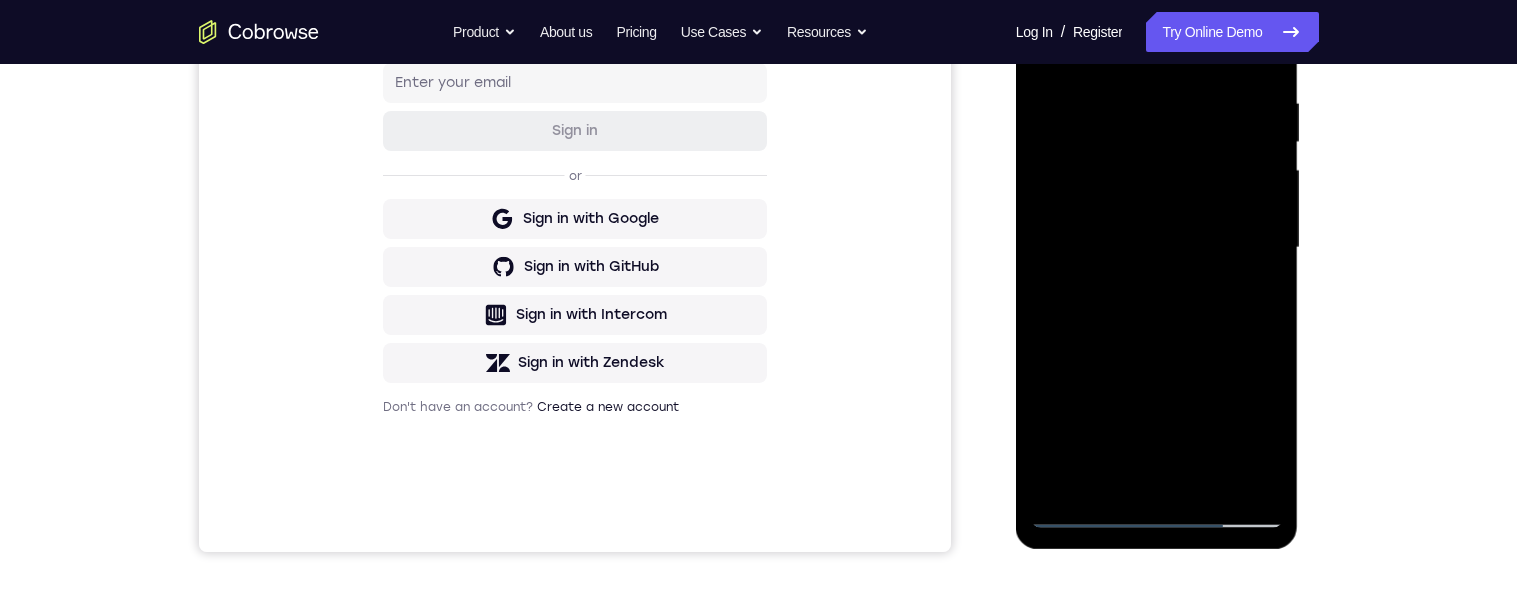 click at bounding box center (1157, 248) 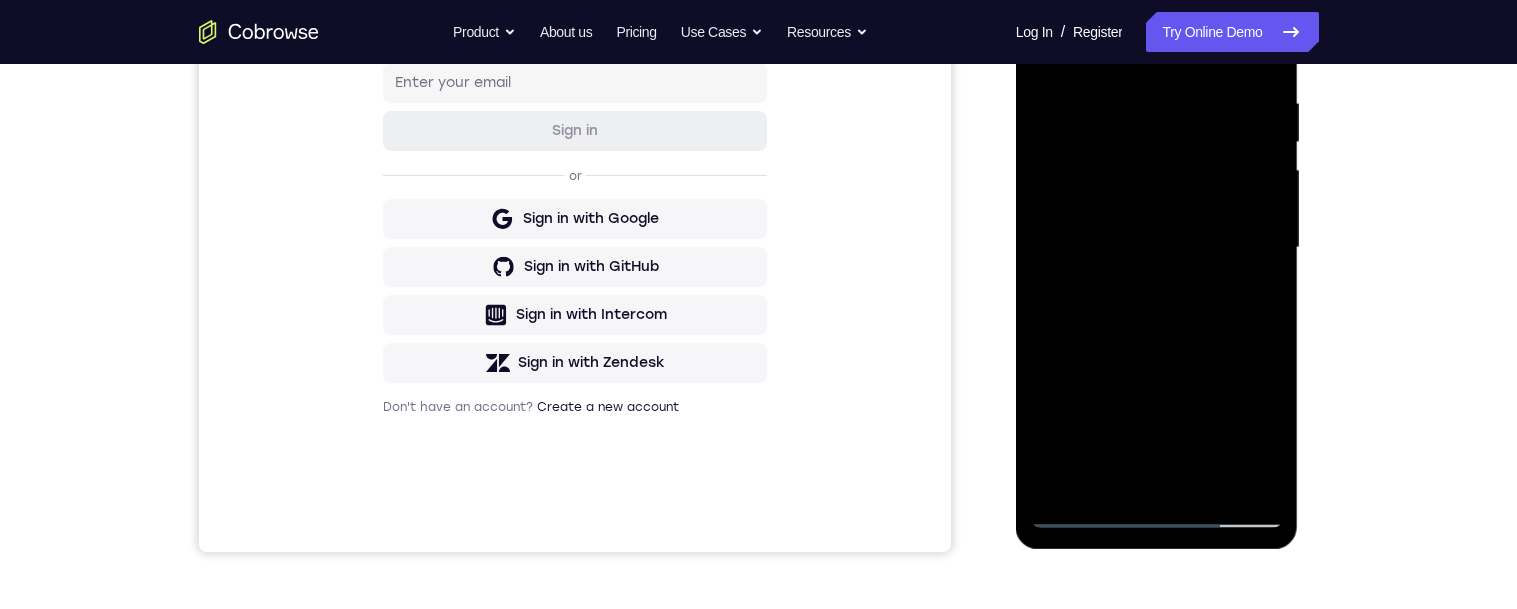 click at bounding box center (1157, 248) 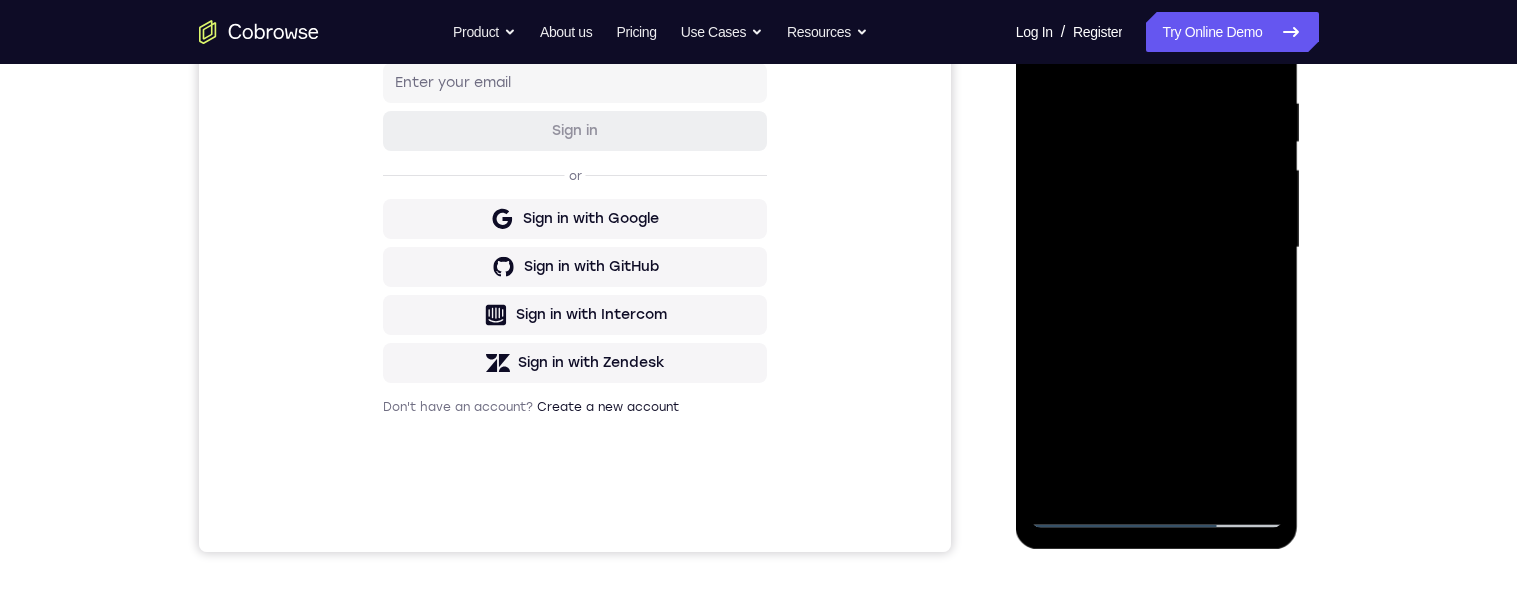 click at bounding box center (1157, 248) 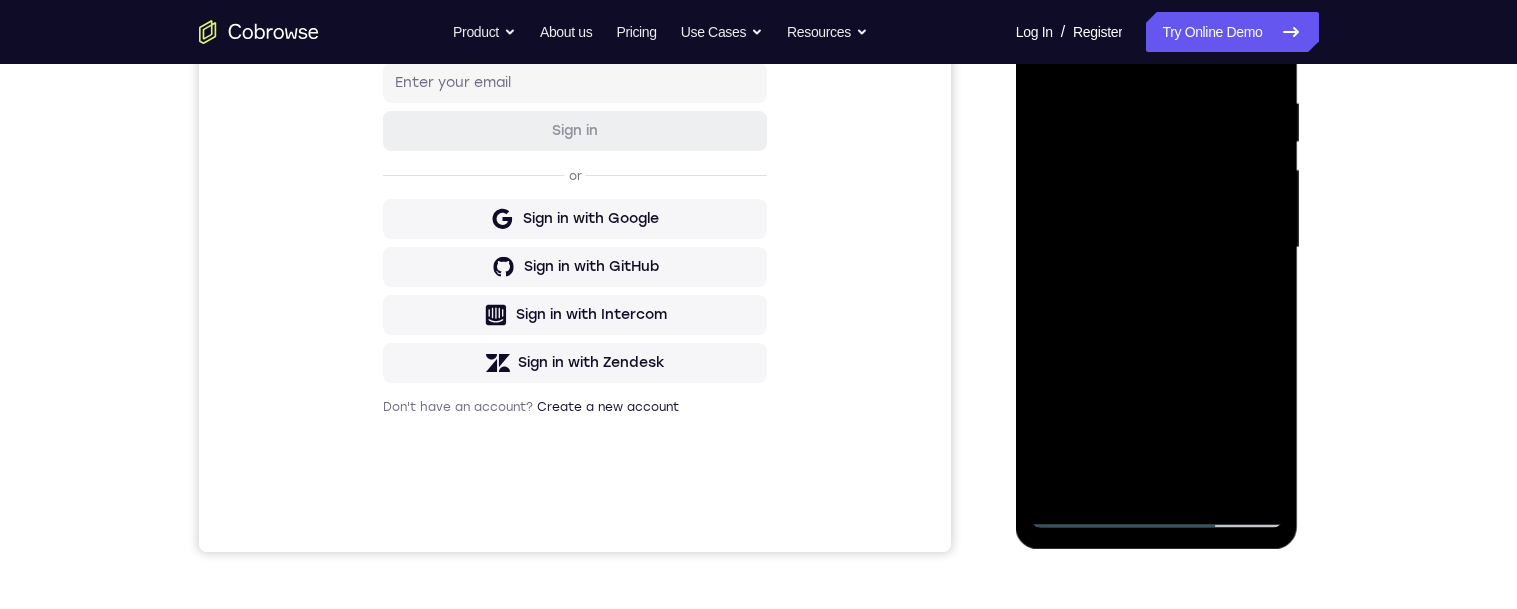 click at bounding box center [1157, 248] 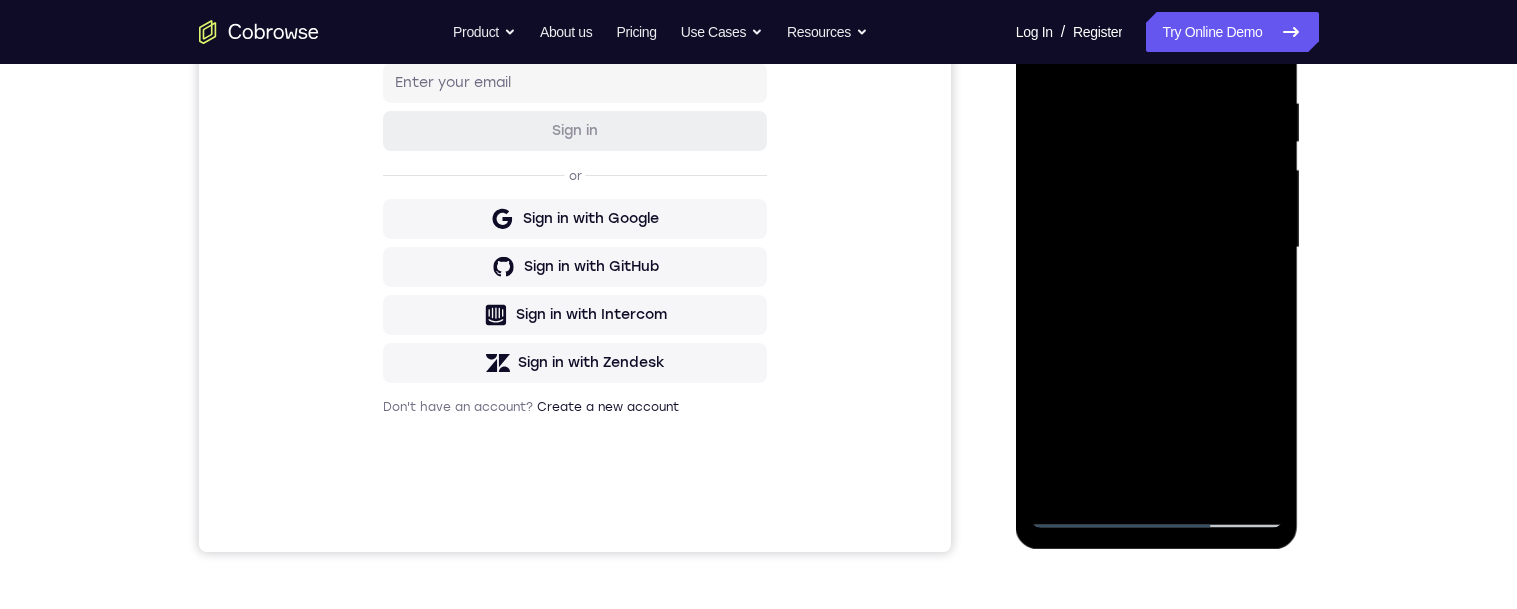 click at bounding box center [1157, 248] 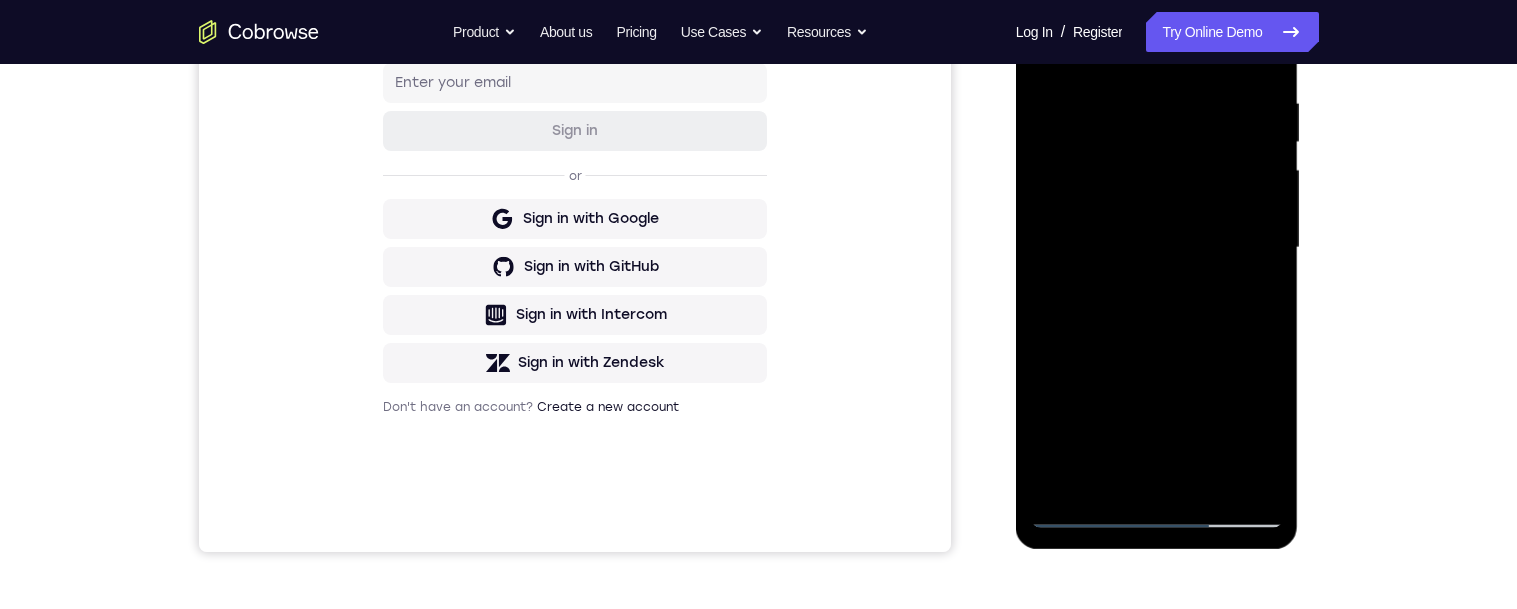 click at bounding box center [1157, 248] 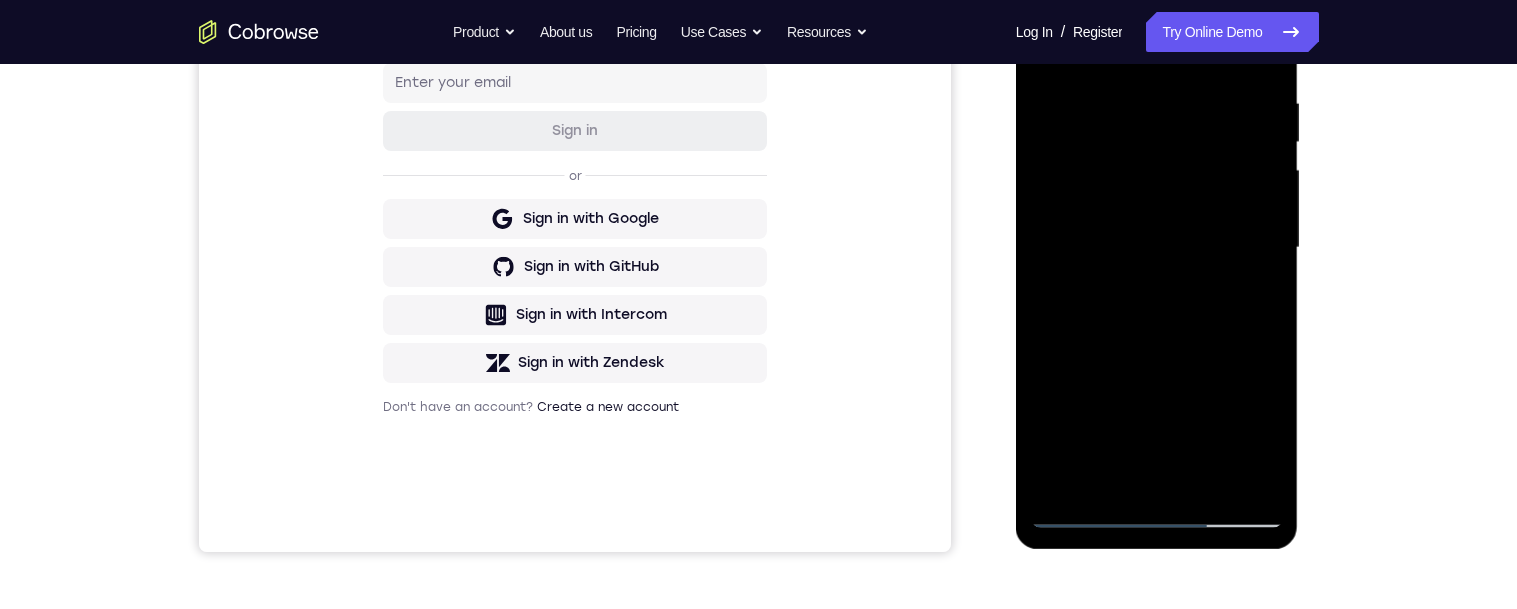 click at bounding box center [1157, 248] 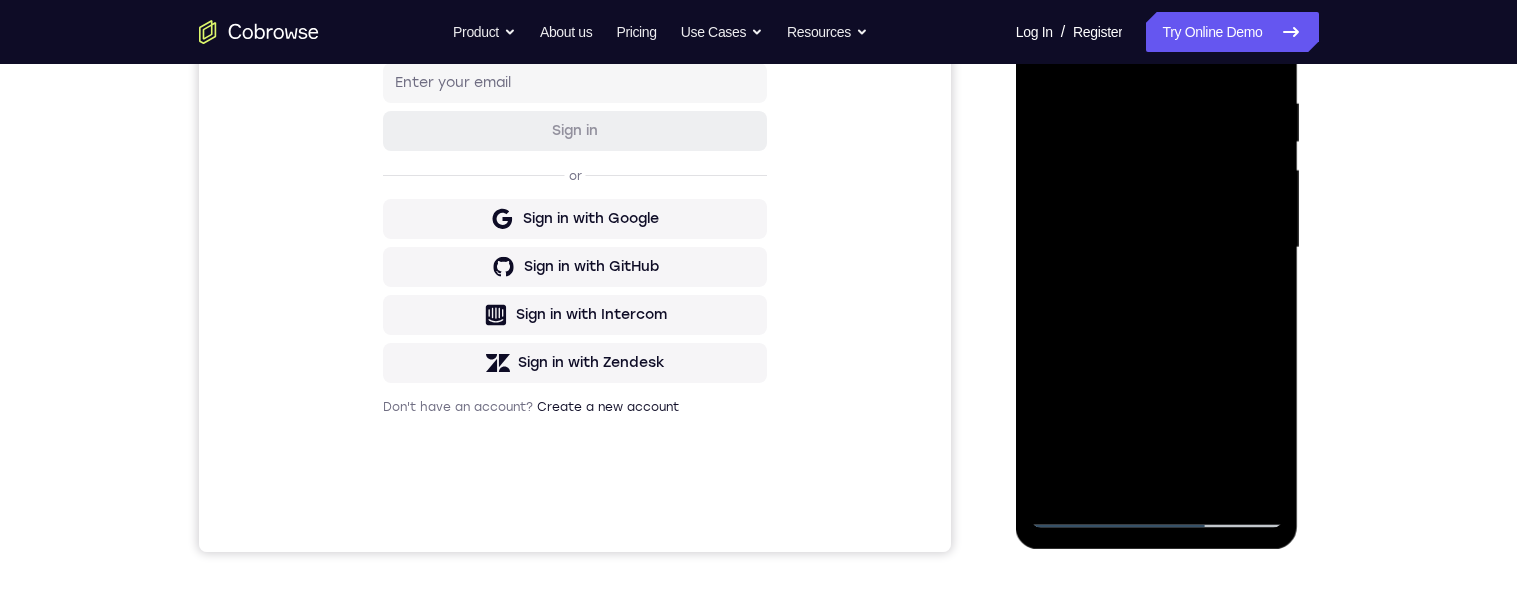 click at bounding box center (1157, 248) 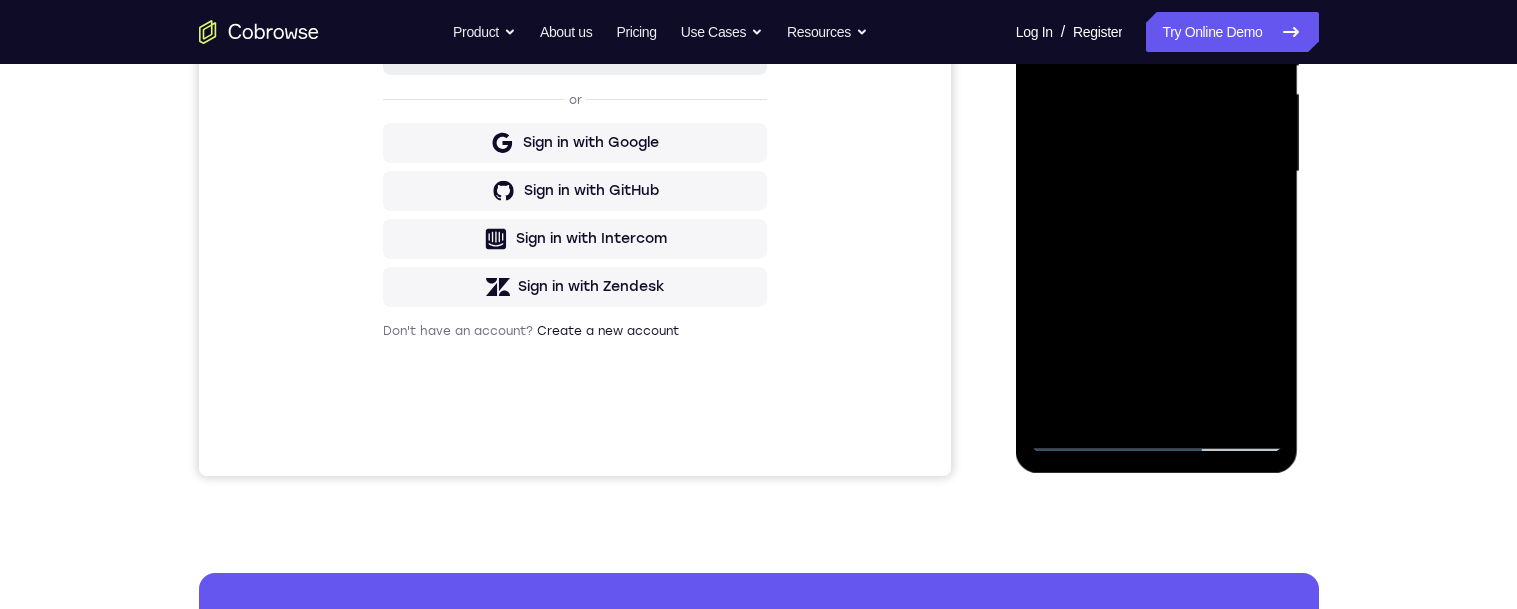 click at bounding box center [1157, 172] 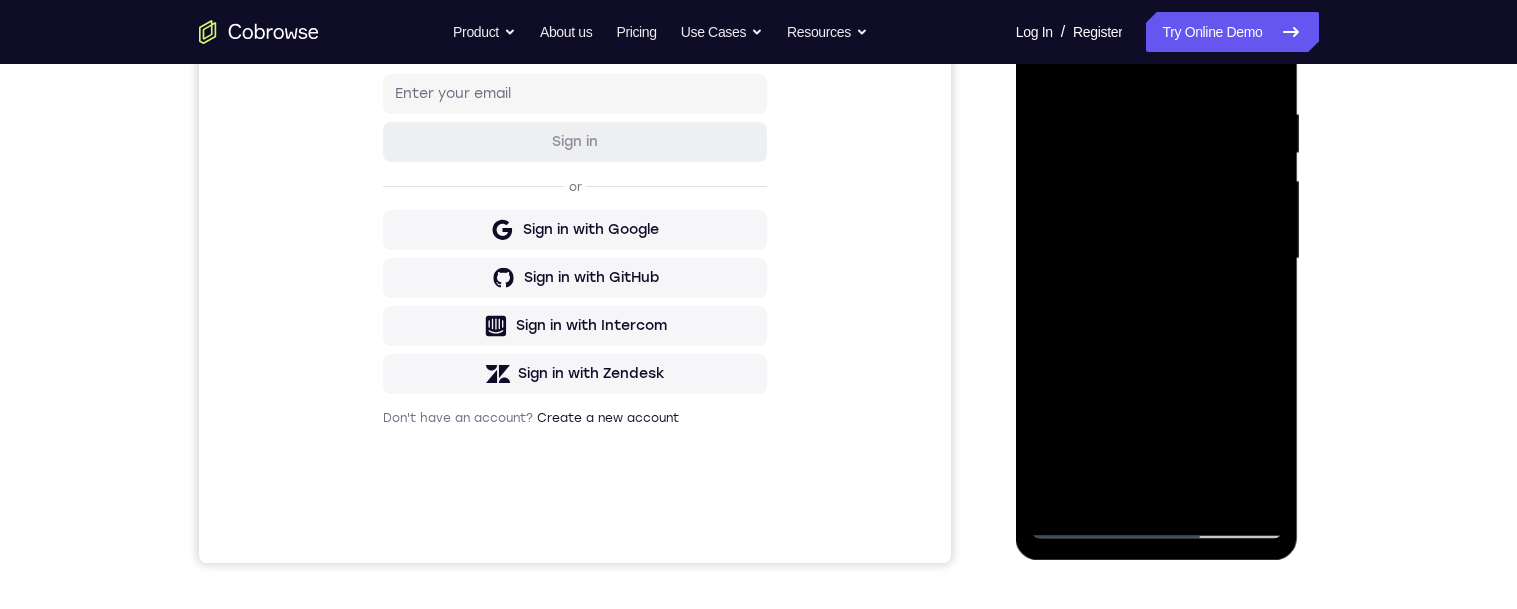 scroll, scrollTop: 358, scrollLeft: 0, axis: vertical 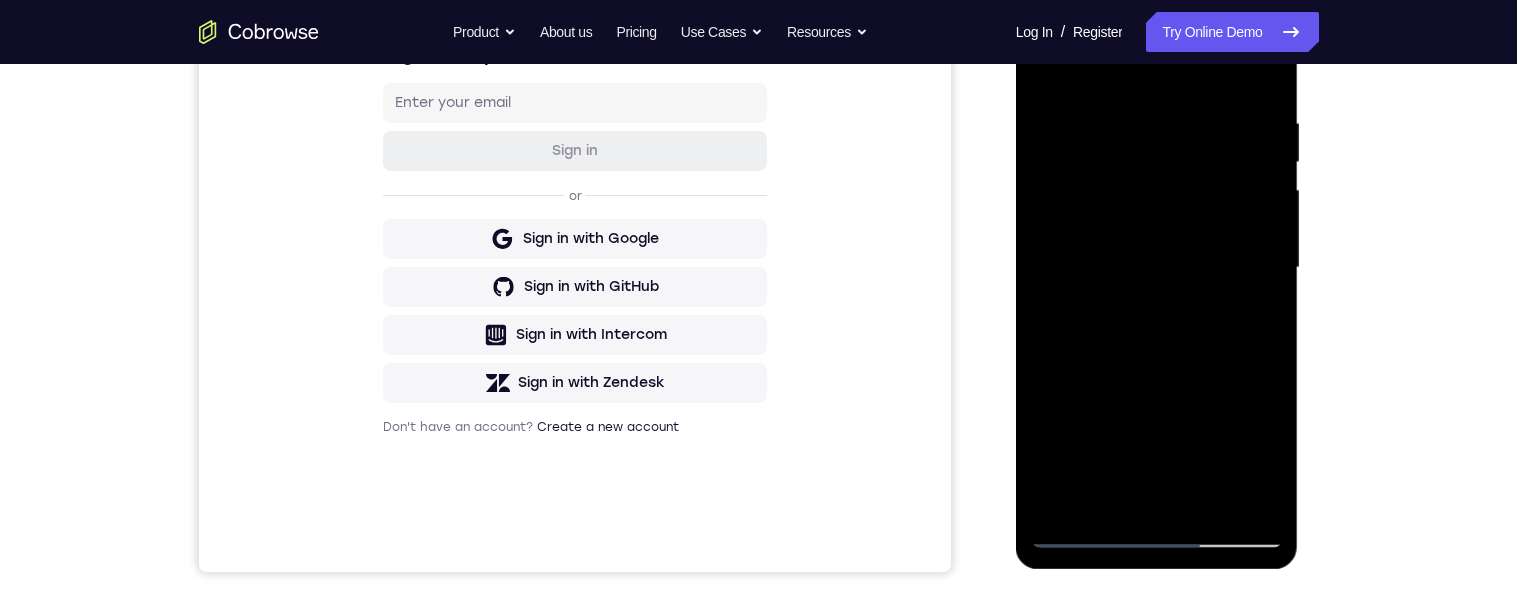 click at bounding box center (1157, 268) 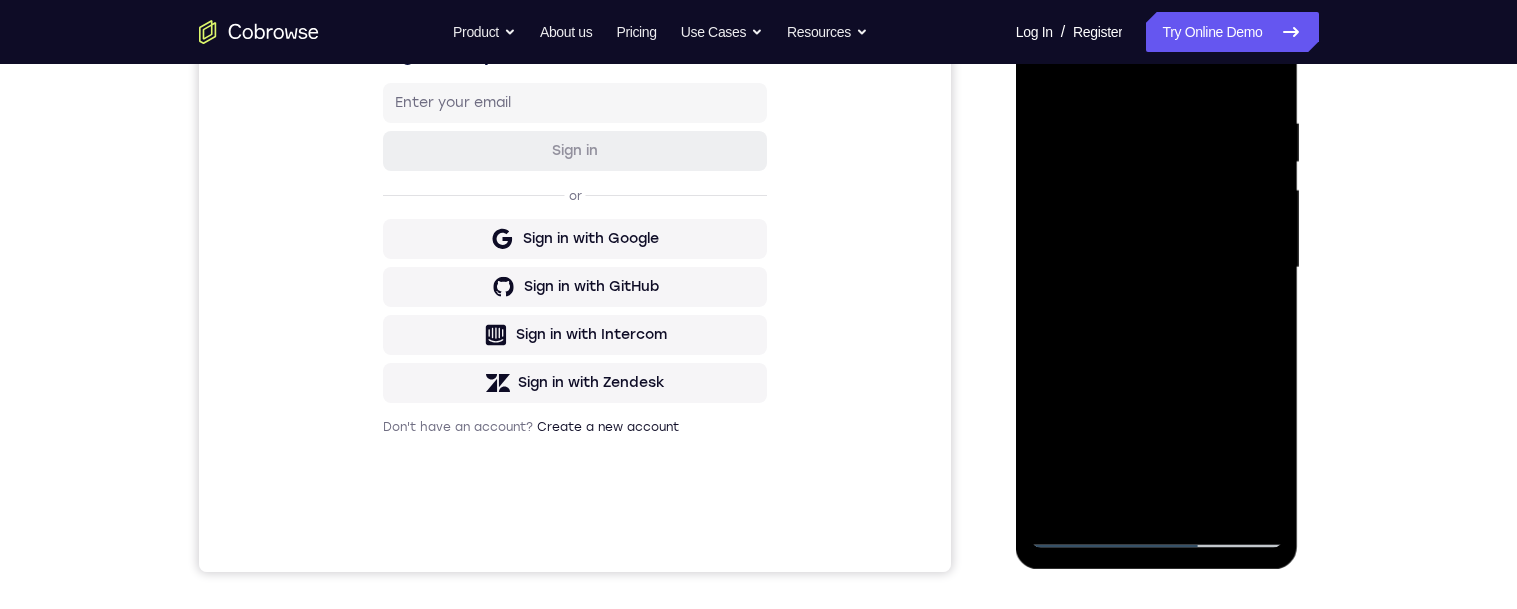 click at bounding box center (1157, 268) 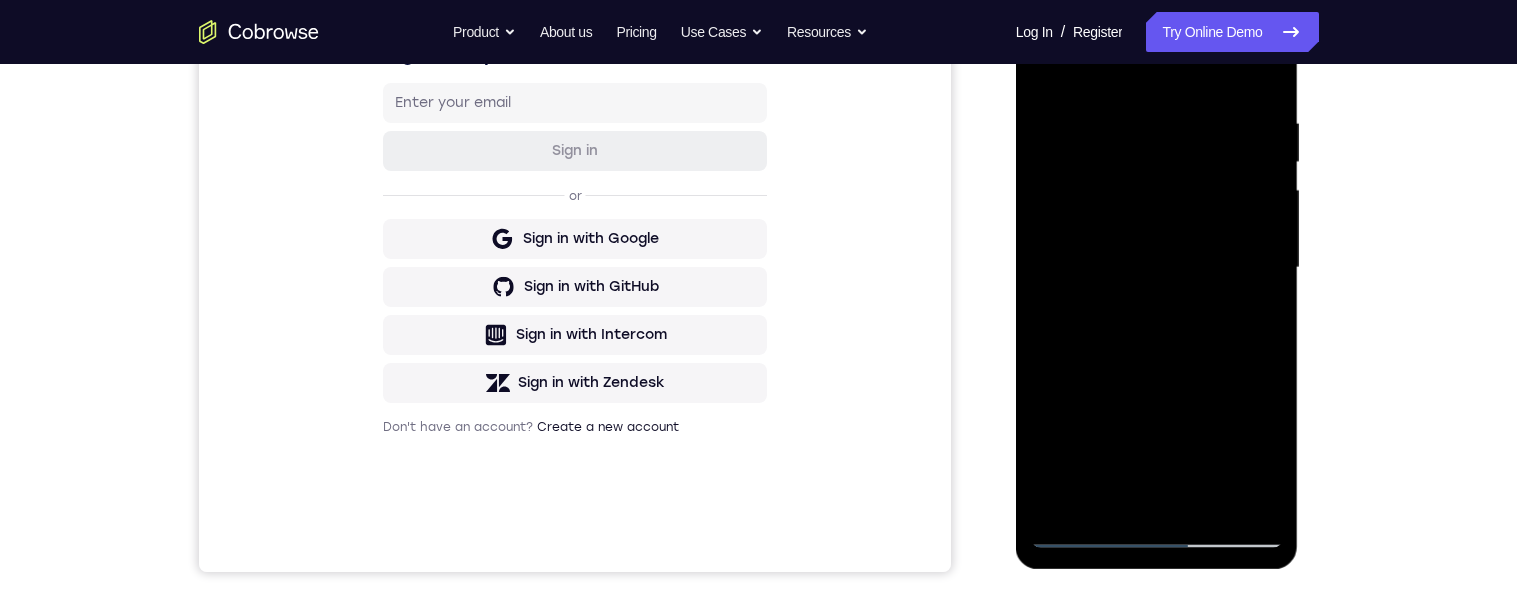 click at bounding box center [1157, 268] 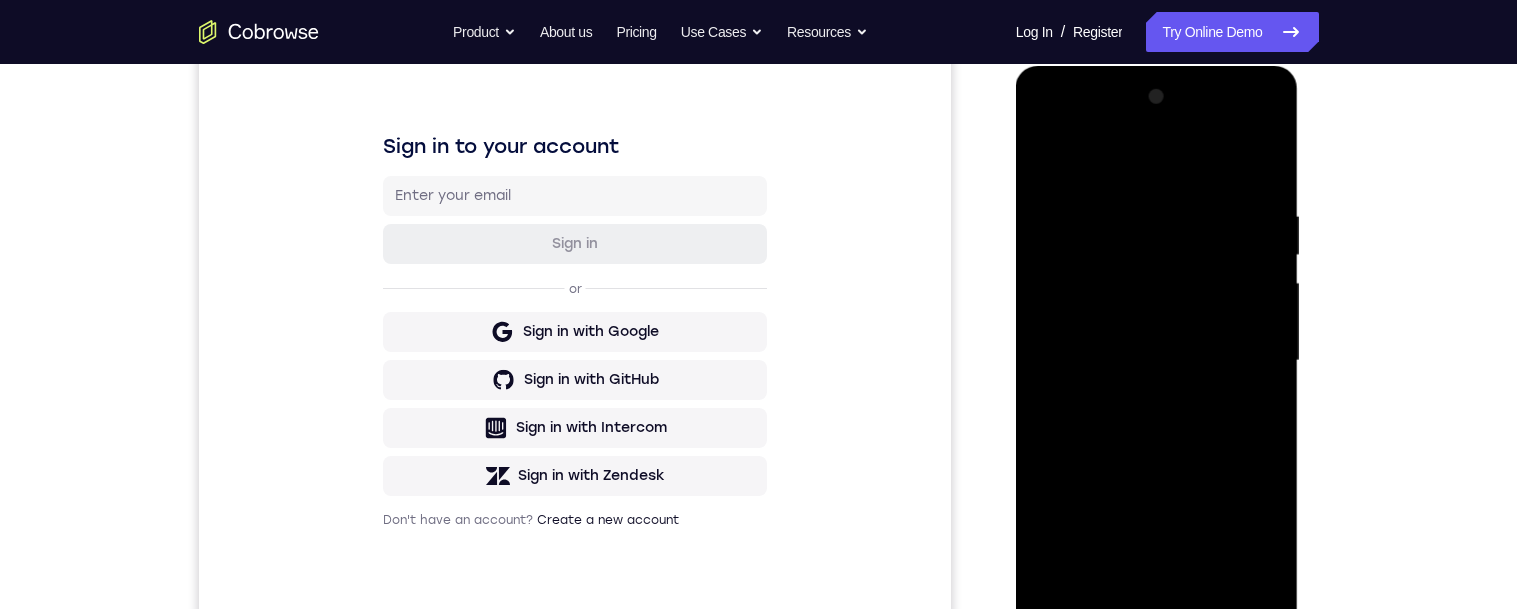 scroll, scrollTop: 256, scrollLeft: 0, axis: vertical 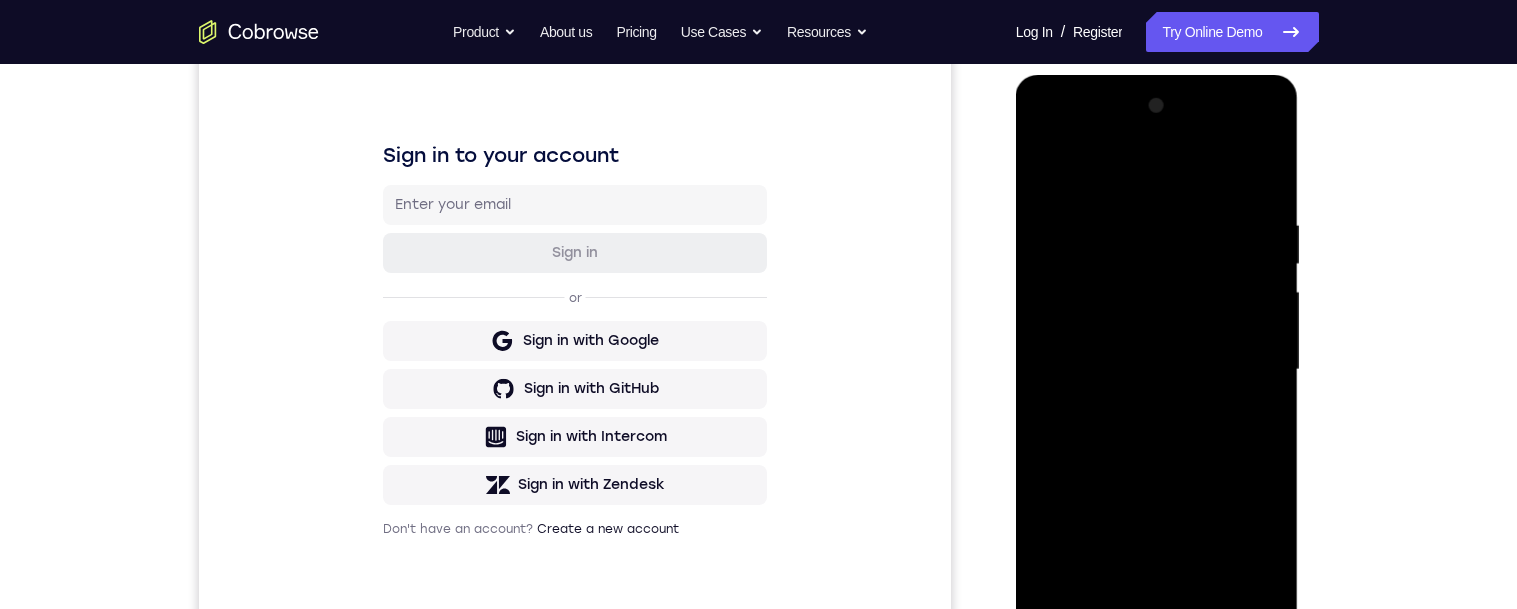 click at bounding box center (1157, 370) 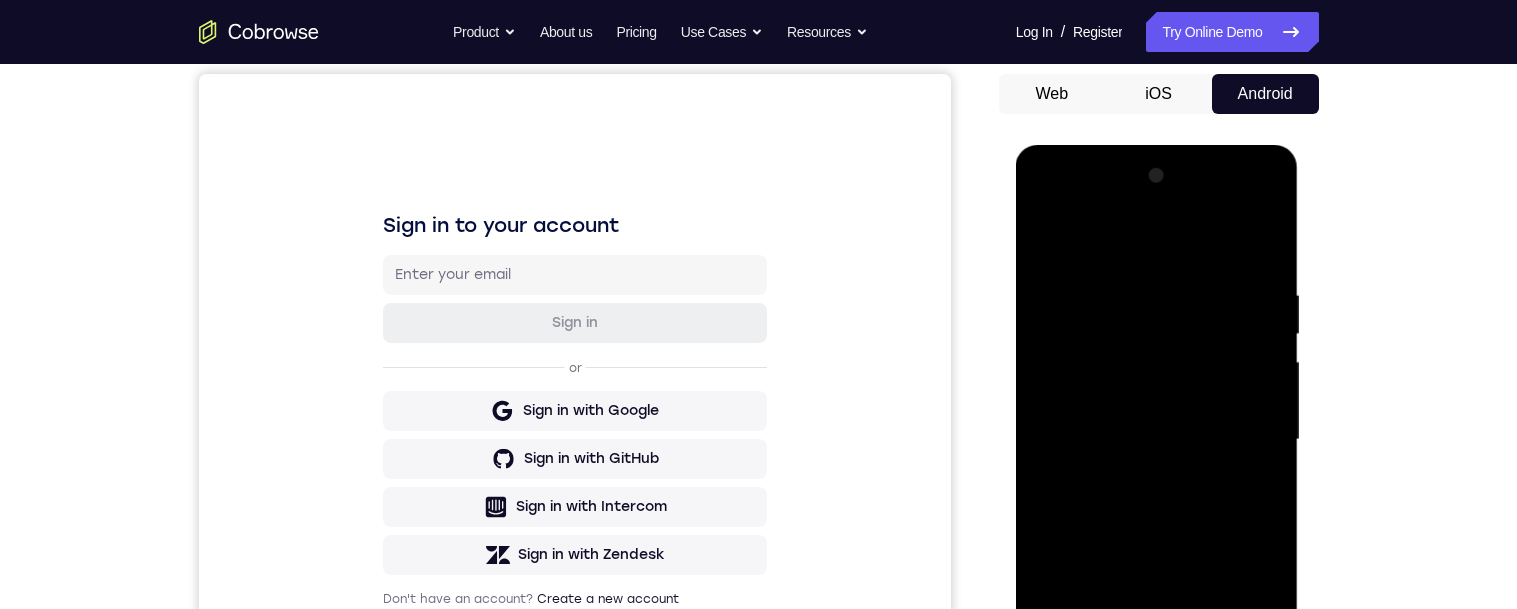click at bounding box center (1157, 440) 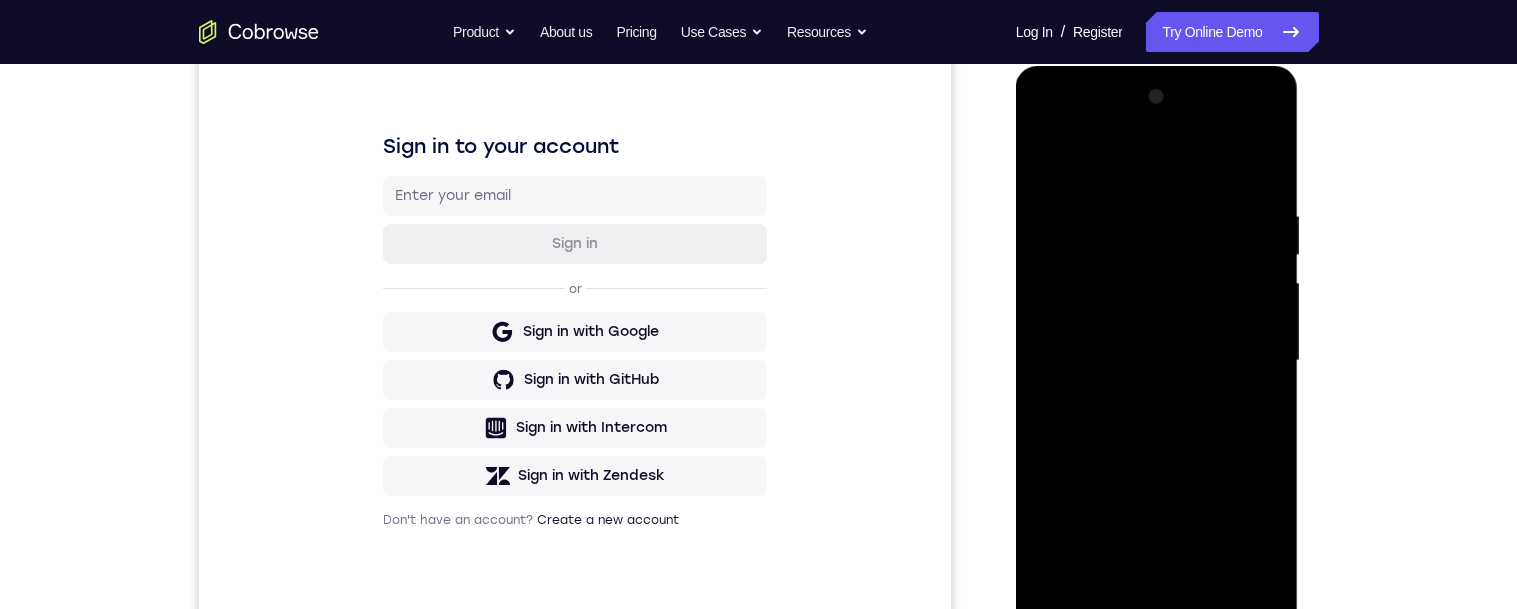 scroll, scrollTop: 226, scrollLeft: 0, axis: vertical 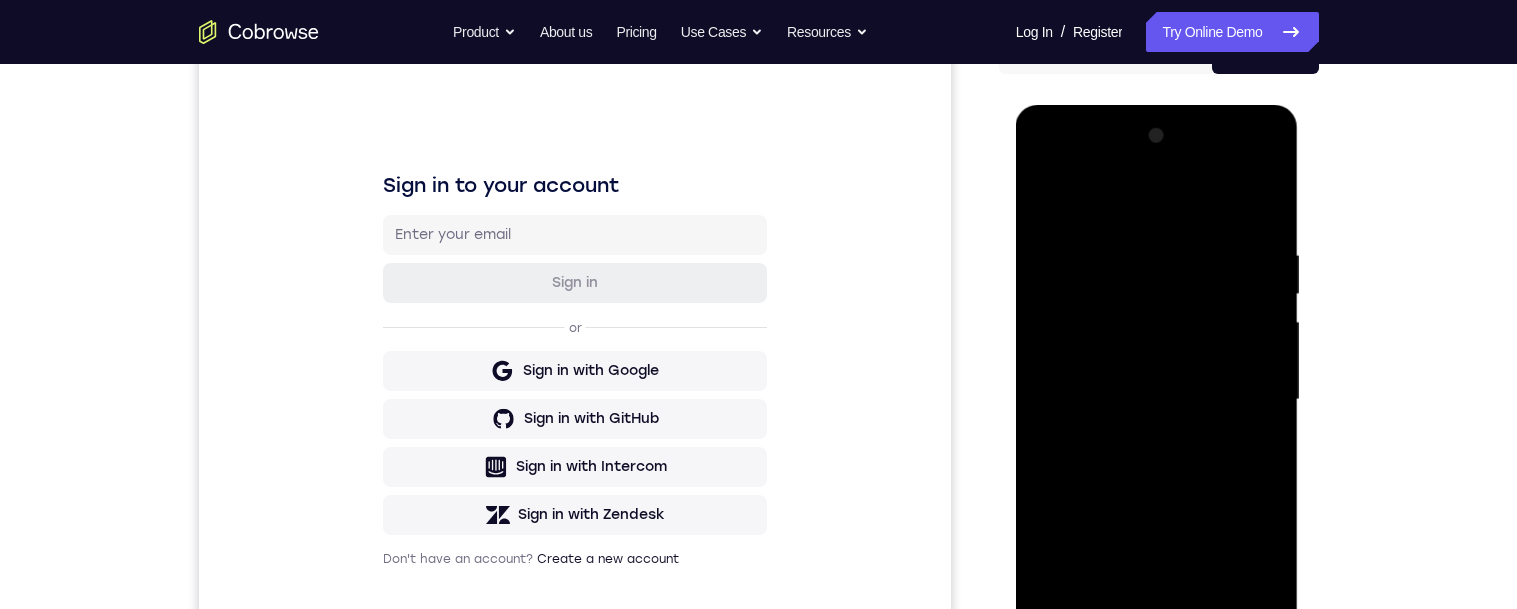 click at bounding box center [1157, 400] 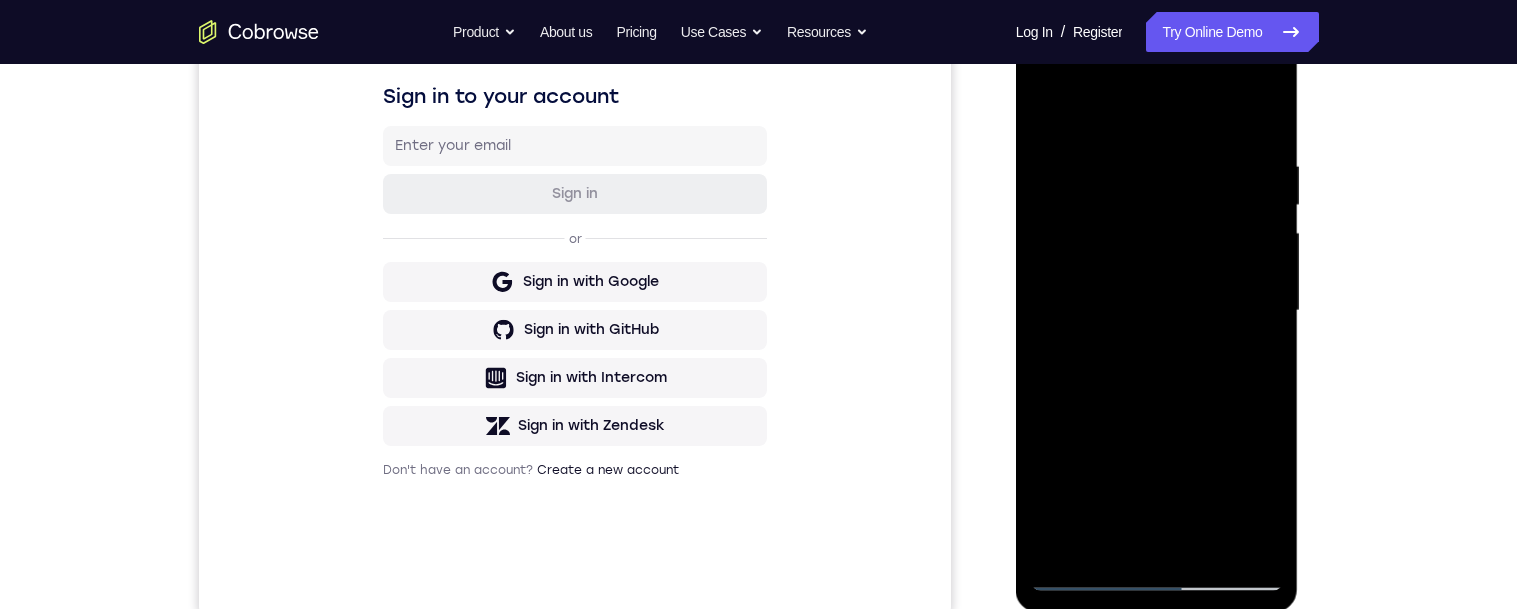 scroll, scrollTop: 310, scrollLeft: 0, axis: vertical 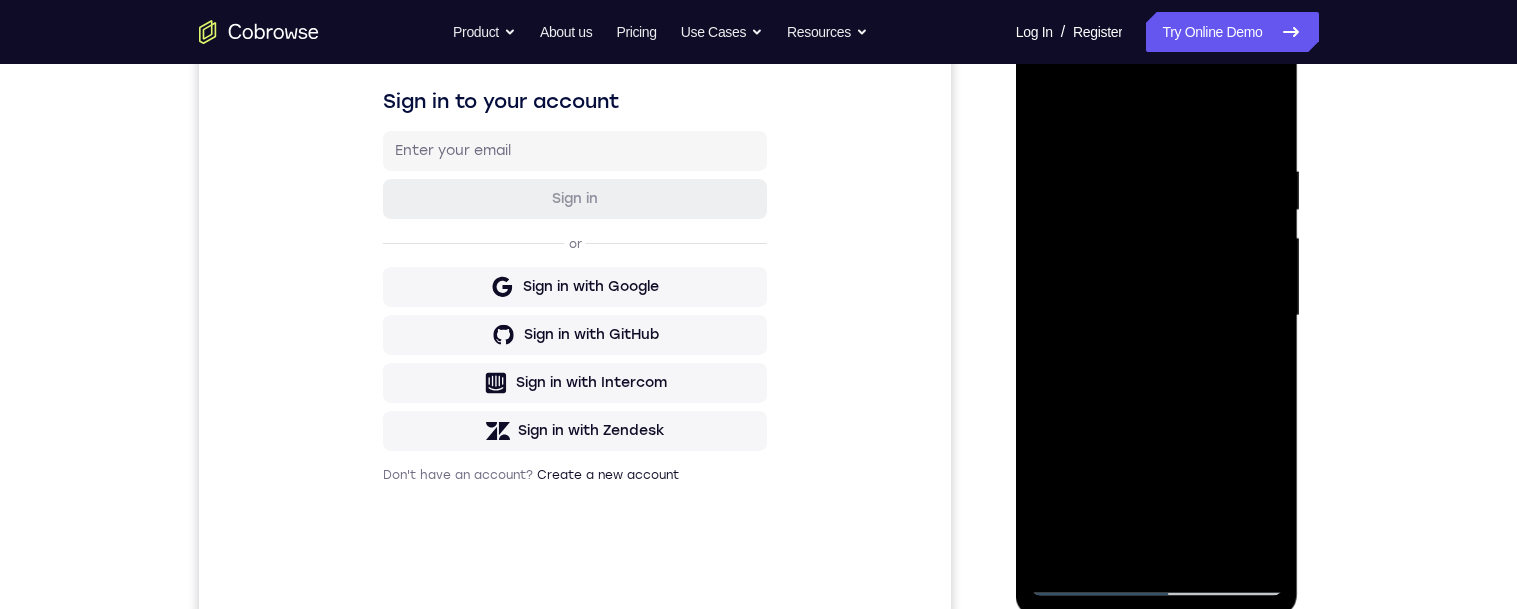 click at bounding box center [1157, 316] 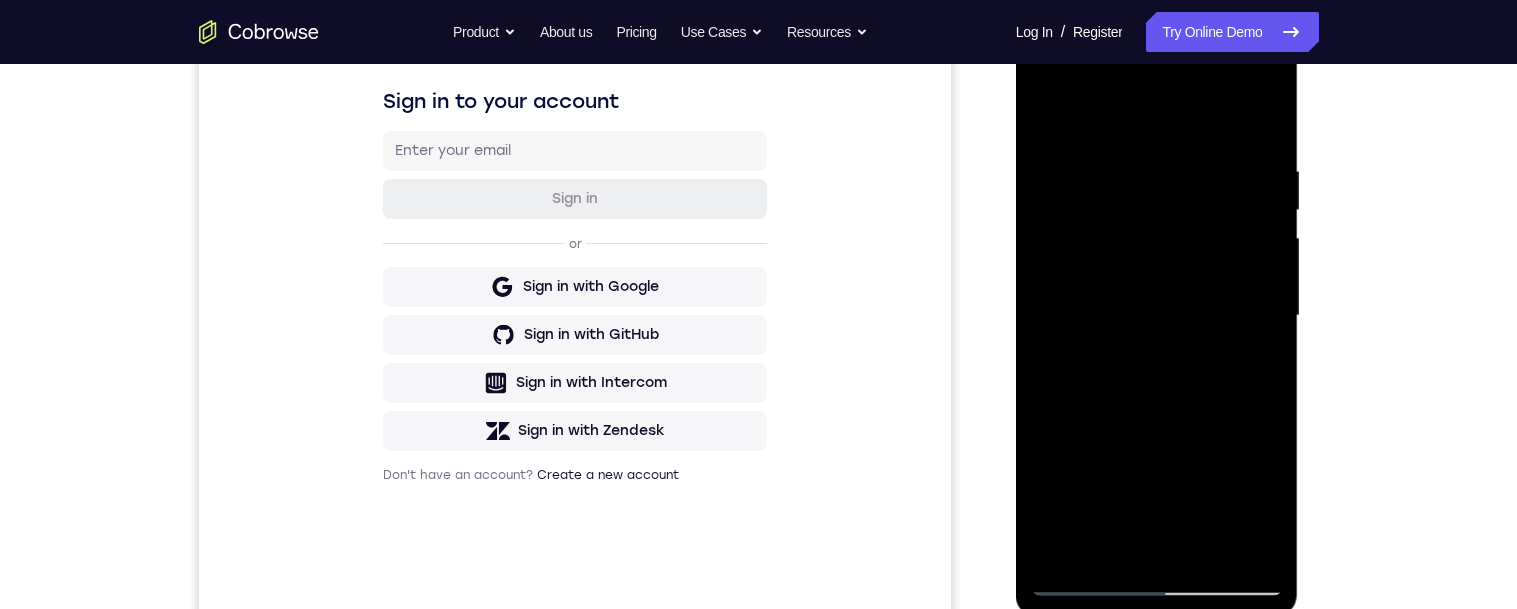 click at bounding box center [1157, 316] 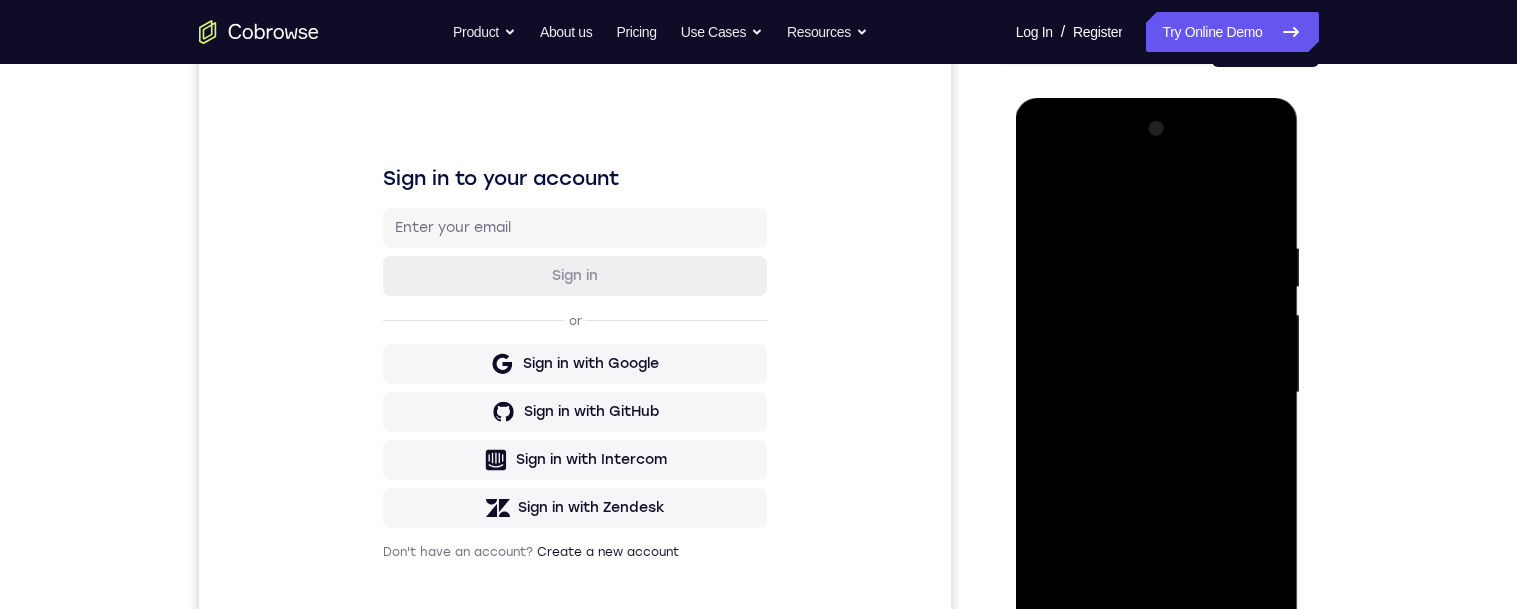 scroll, scrollTop: 209, scrollLeft: 0, axis: vertical 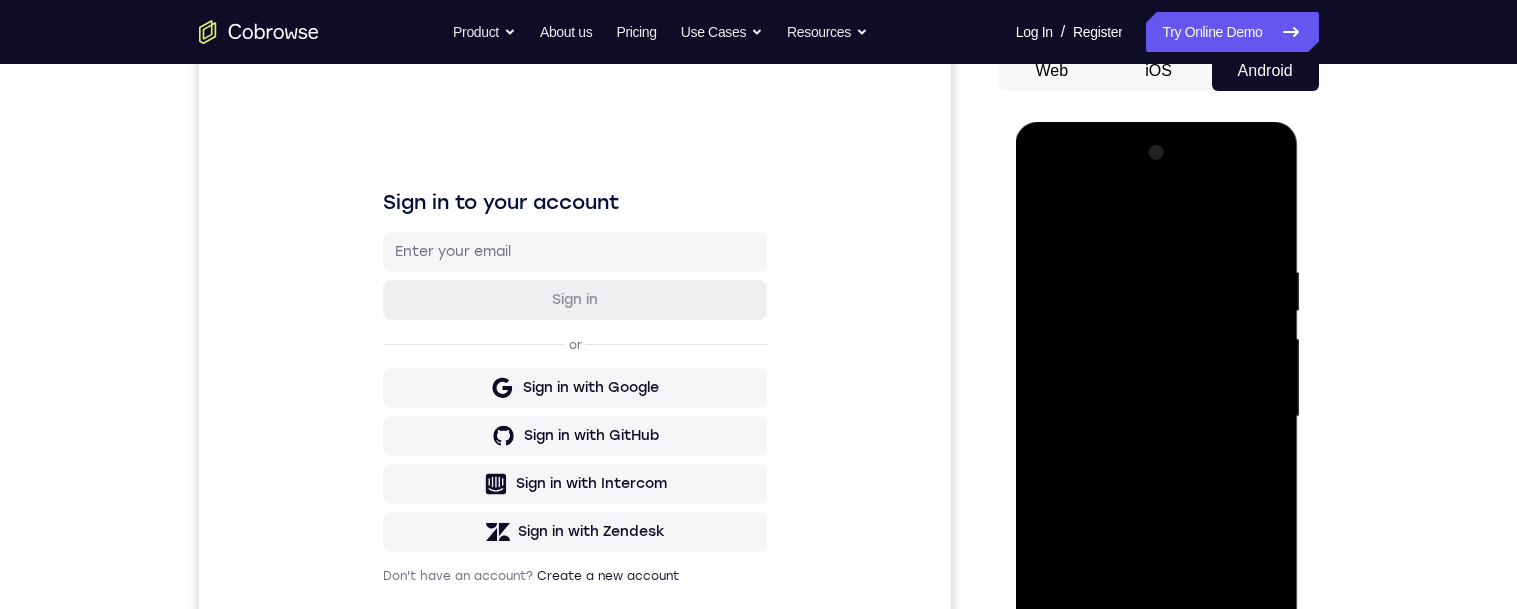 click at bounding box center [1157, 417] 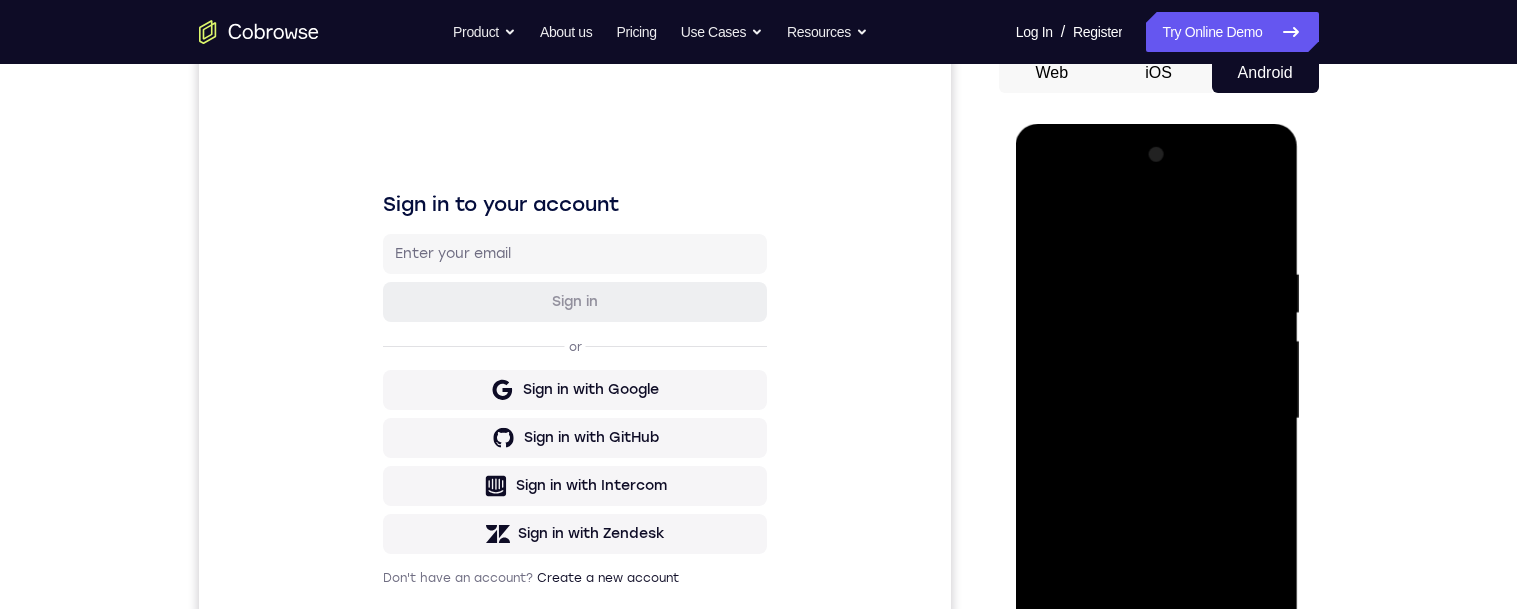 click at bounding box center (1157, 419) 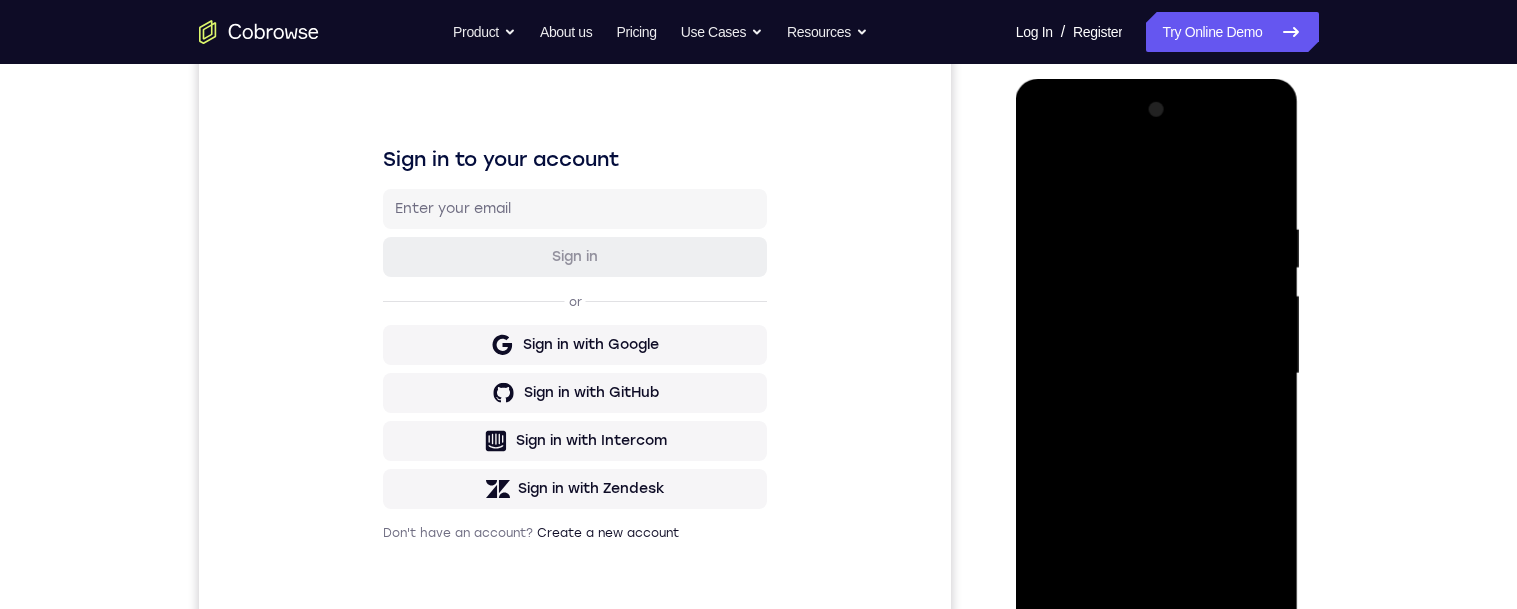 scroll, scrollTop: 254, scrollLeft: 0, axis: vertical 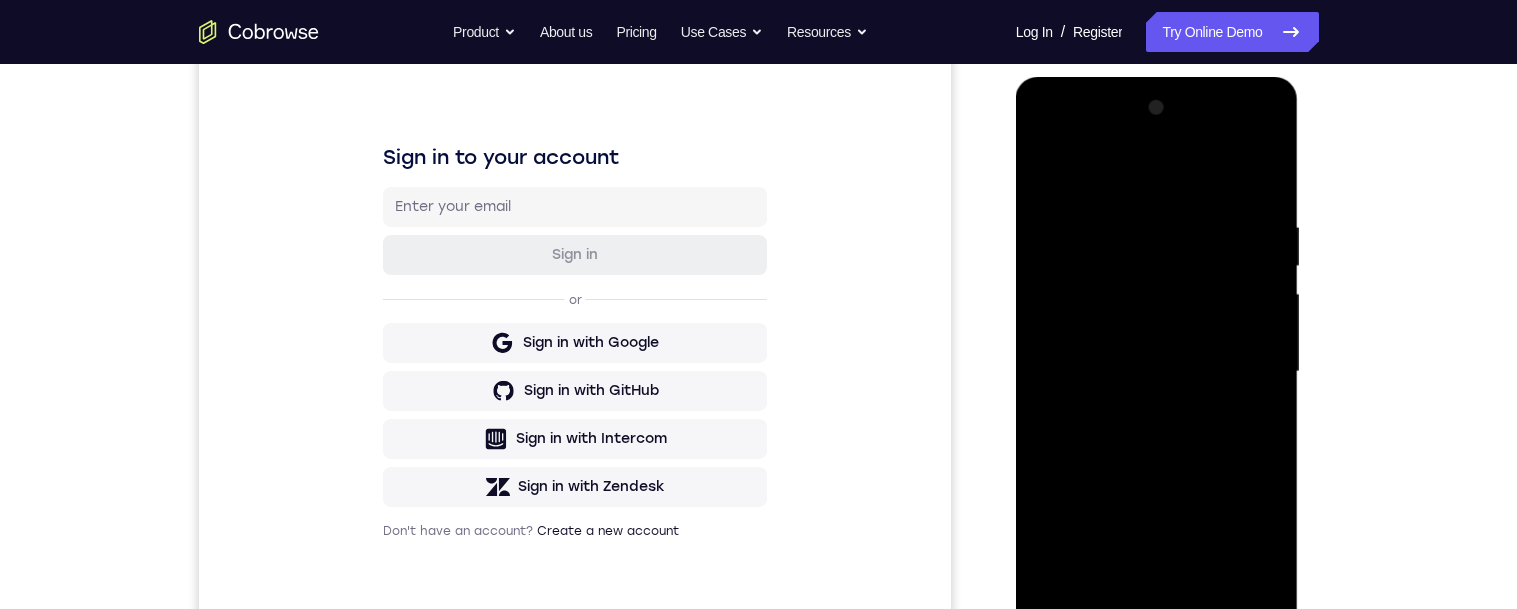 click at bounding box center (1157, 372) 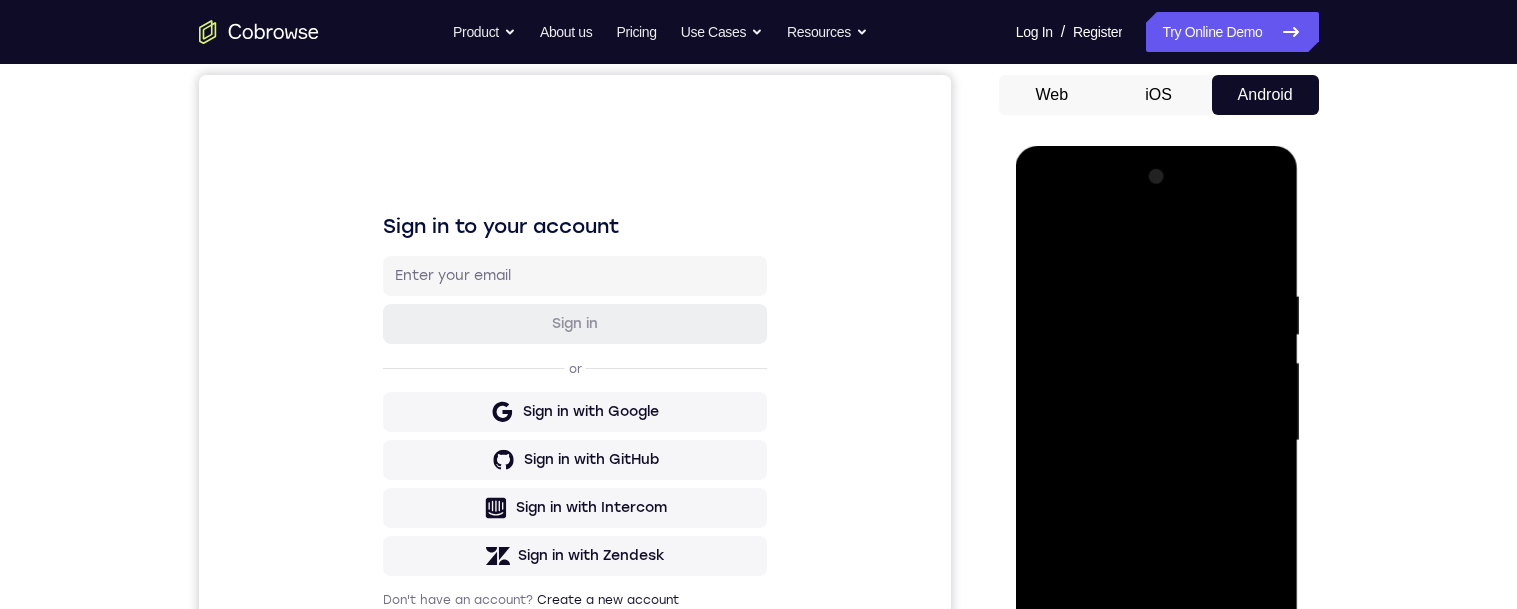 scroll, scrollTop: 173, scrollLeft: 0, axis: vertical 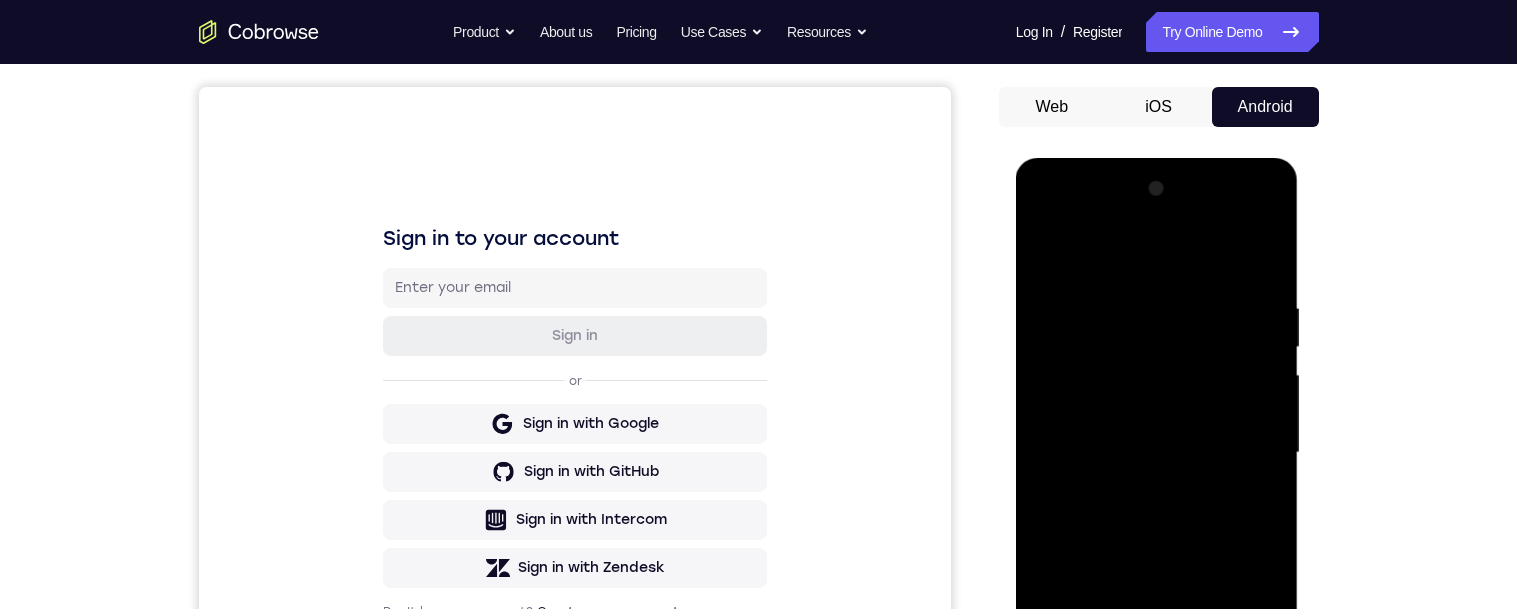 click at bounding box center (1157, 453) 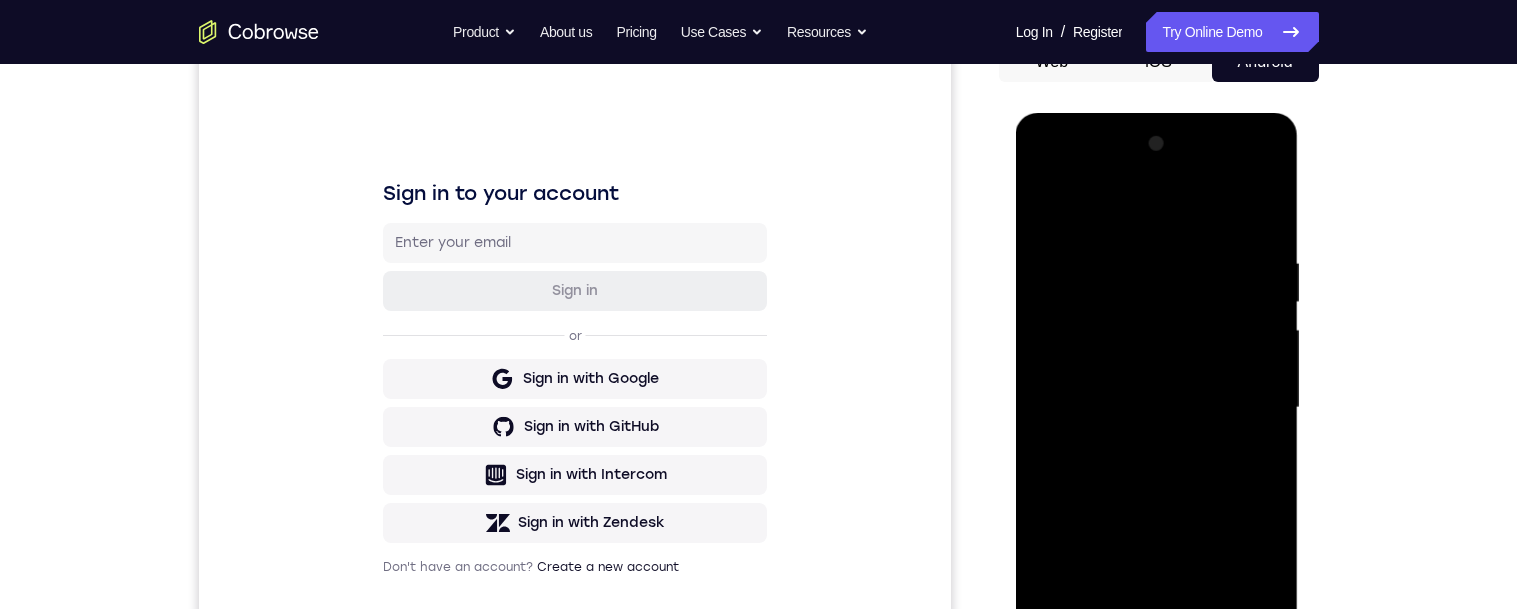 scroll, scrollTop: 216, scrollLeft: 0, axis: vertical 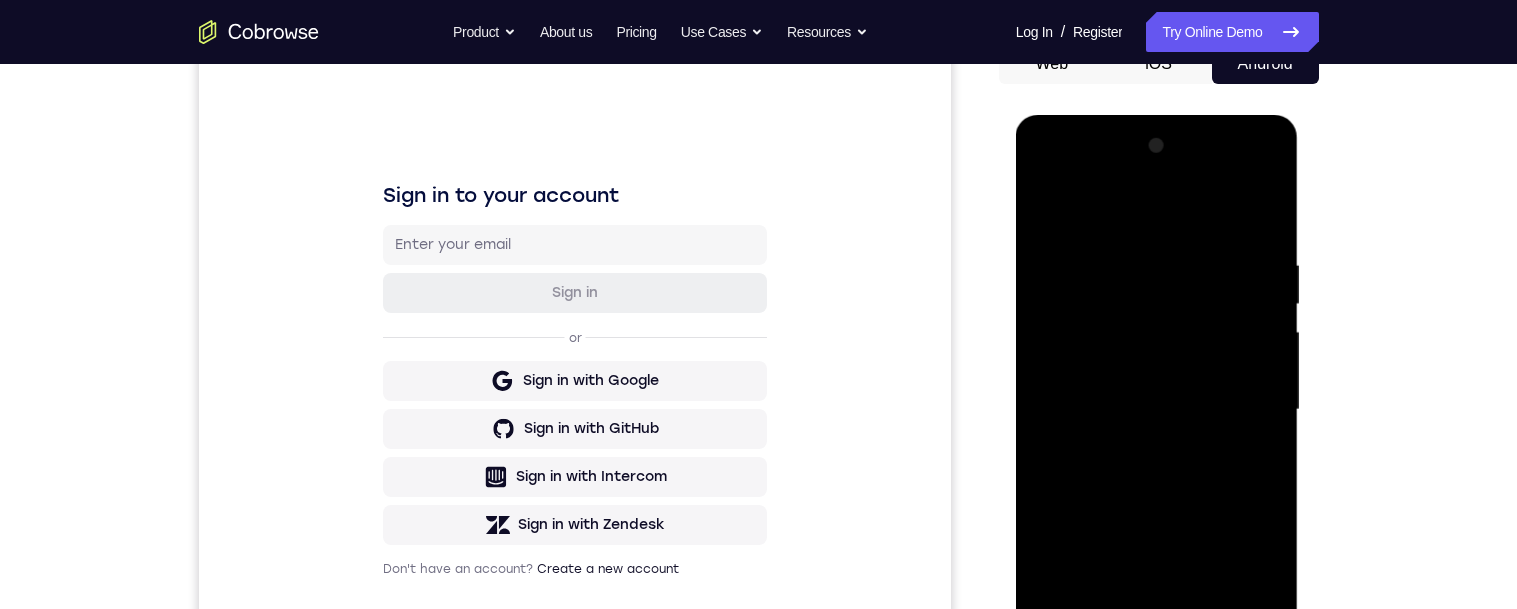 click at bounding box center [1157, 410] 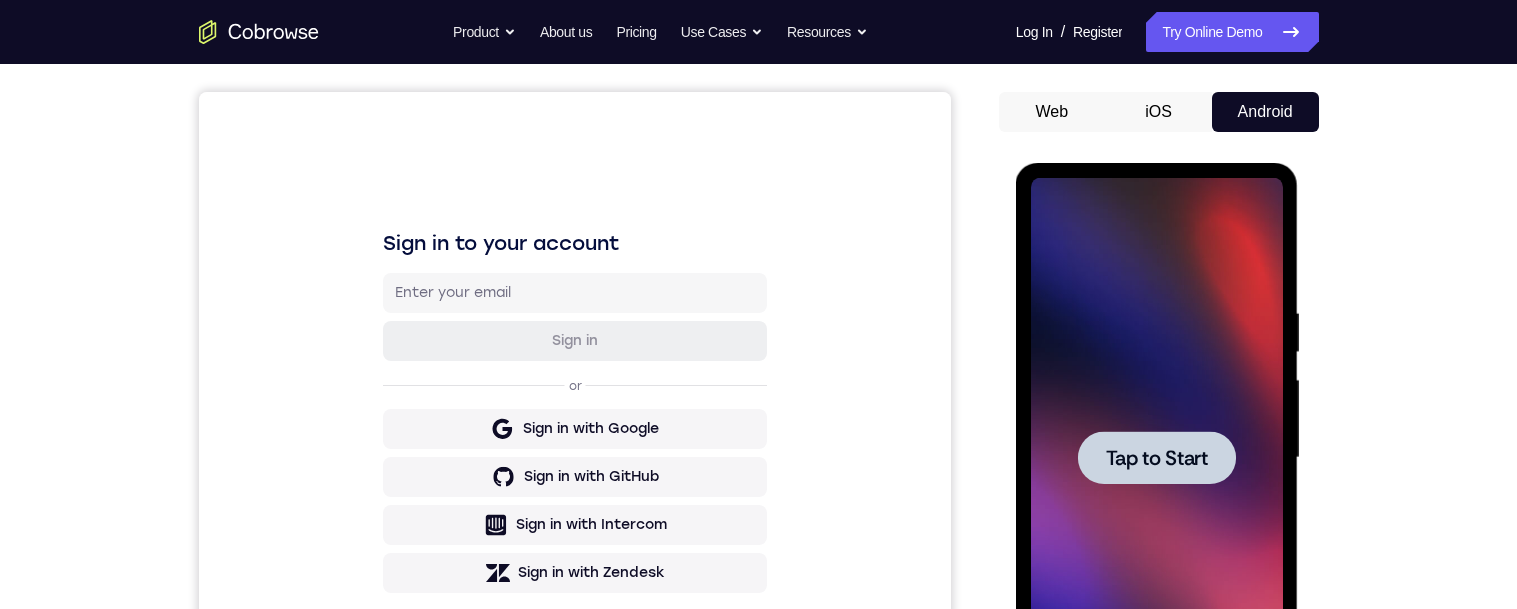 scroll, scrollTop: 0, scrollLeft: 0, axis: both 